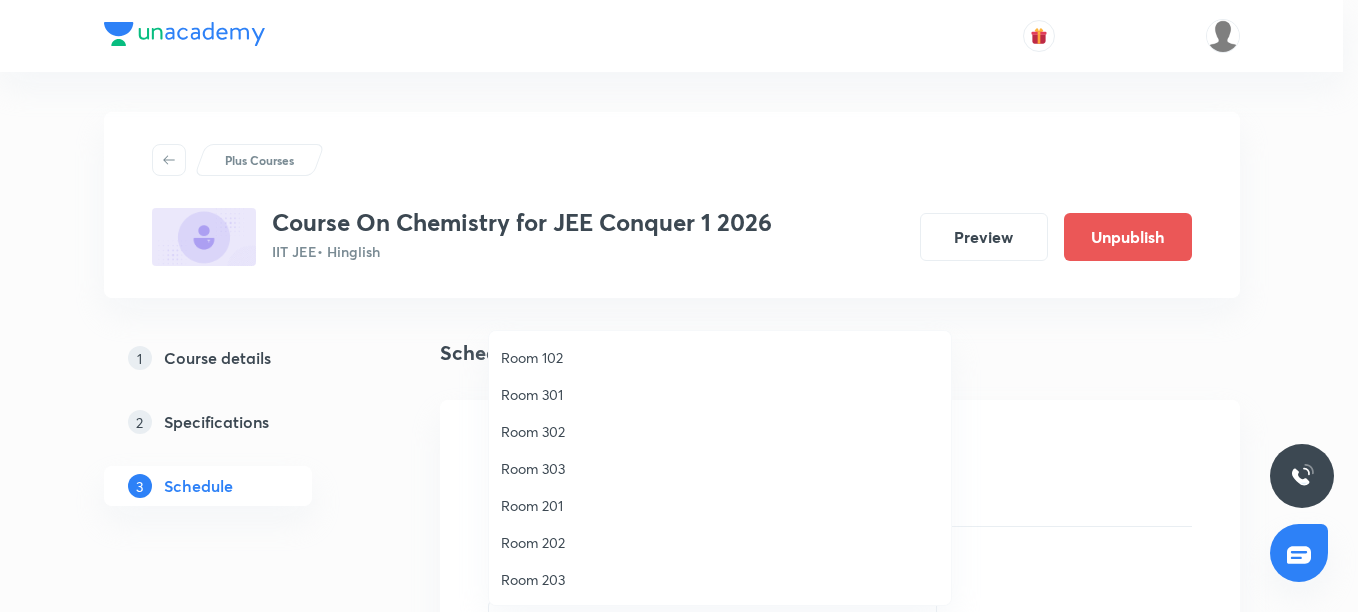 scroll, scrollTop: 800, scrollLeft: 0, axis: vertical 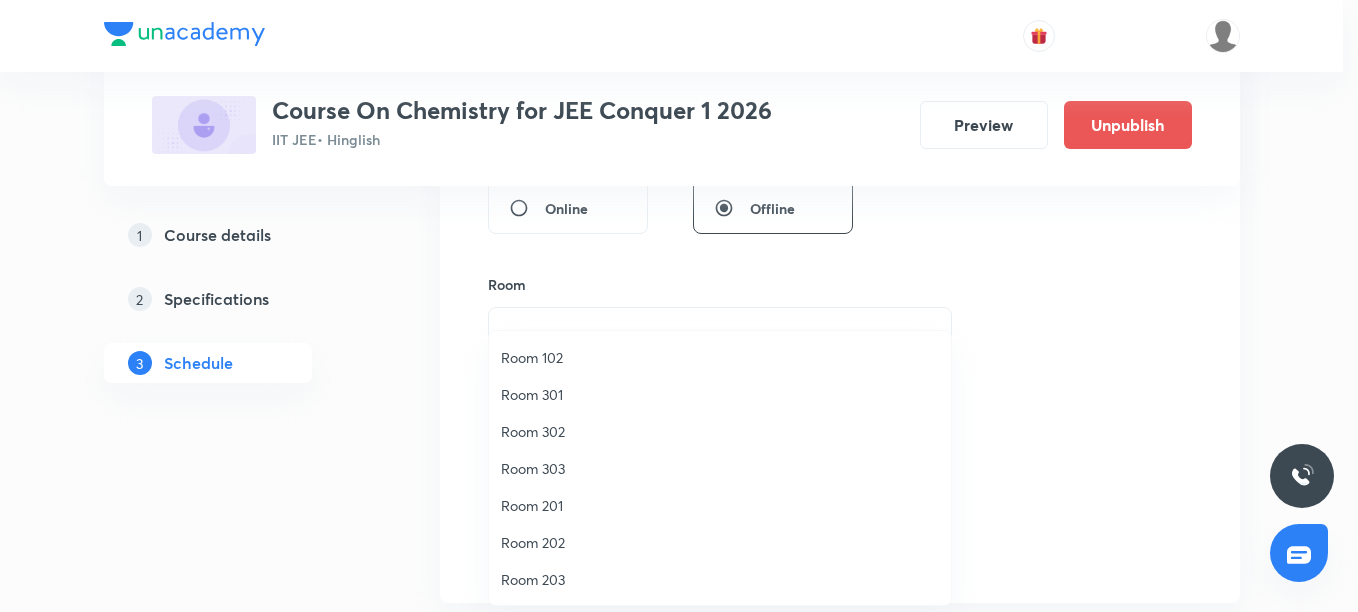 click at bounding box center (679, 306) 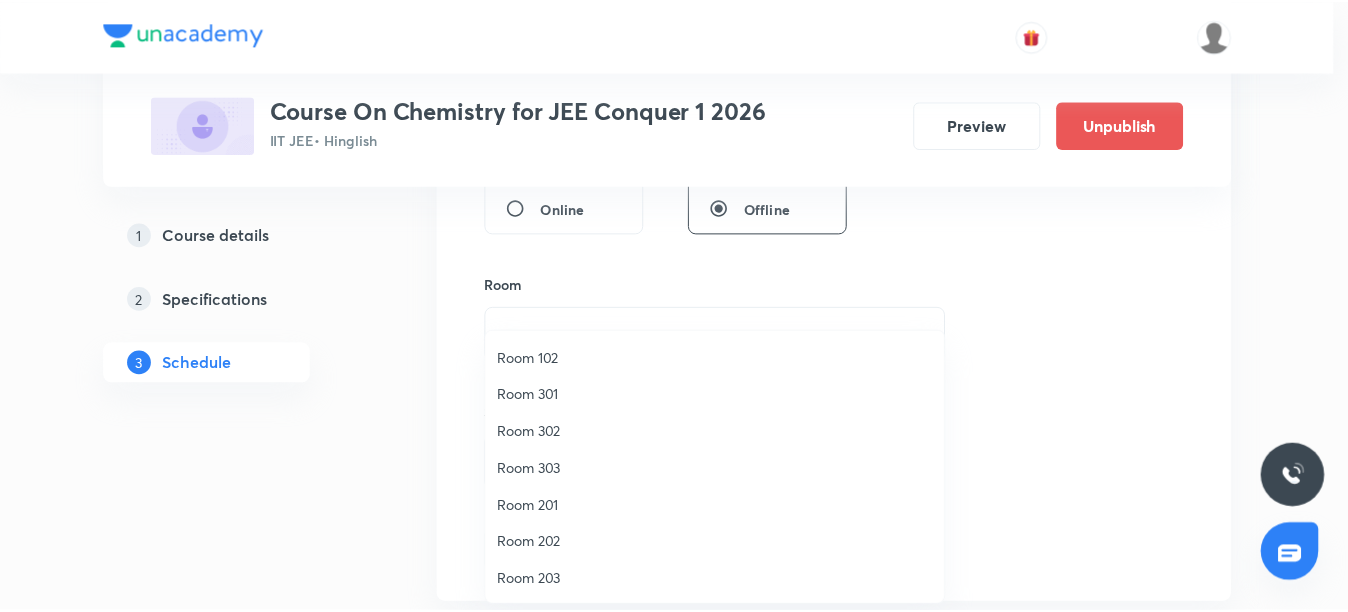 scroll, scrollTop: 0, scrollLeft: 0, axis: both 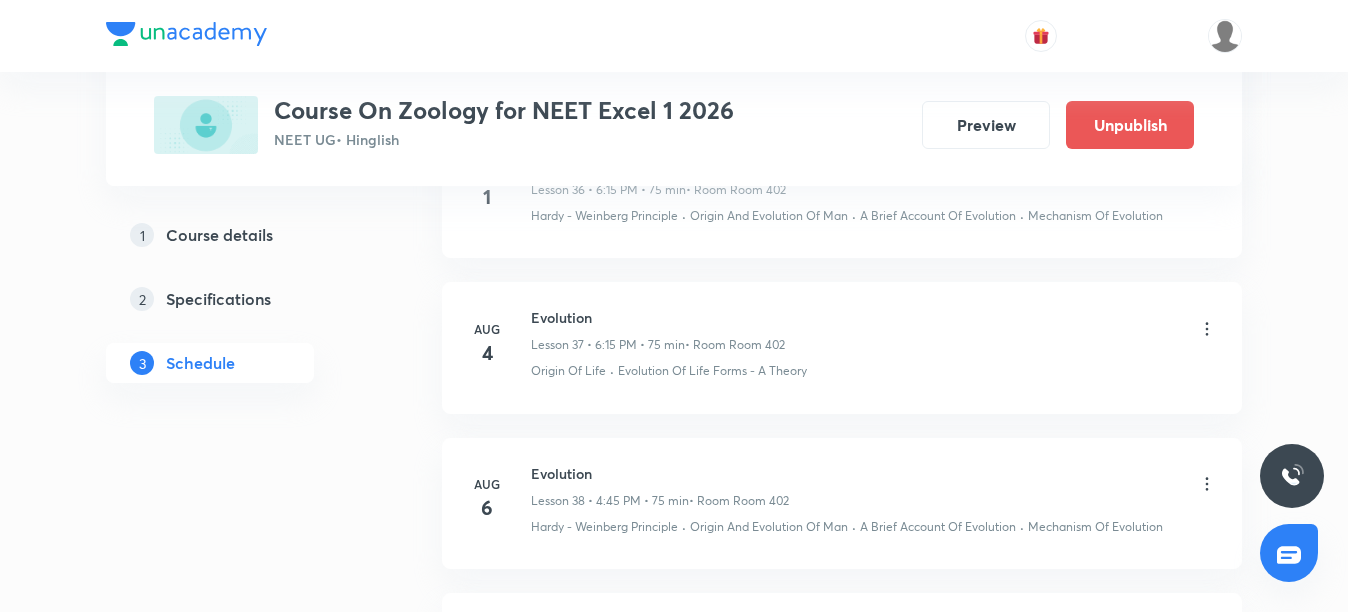 click 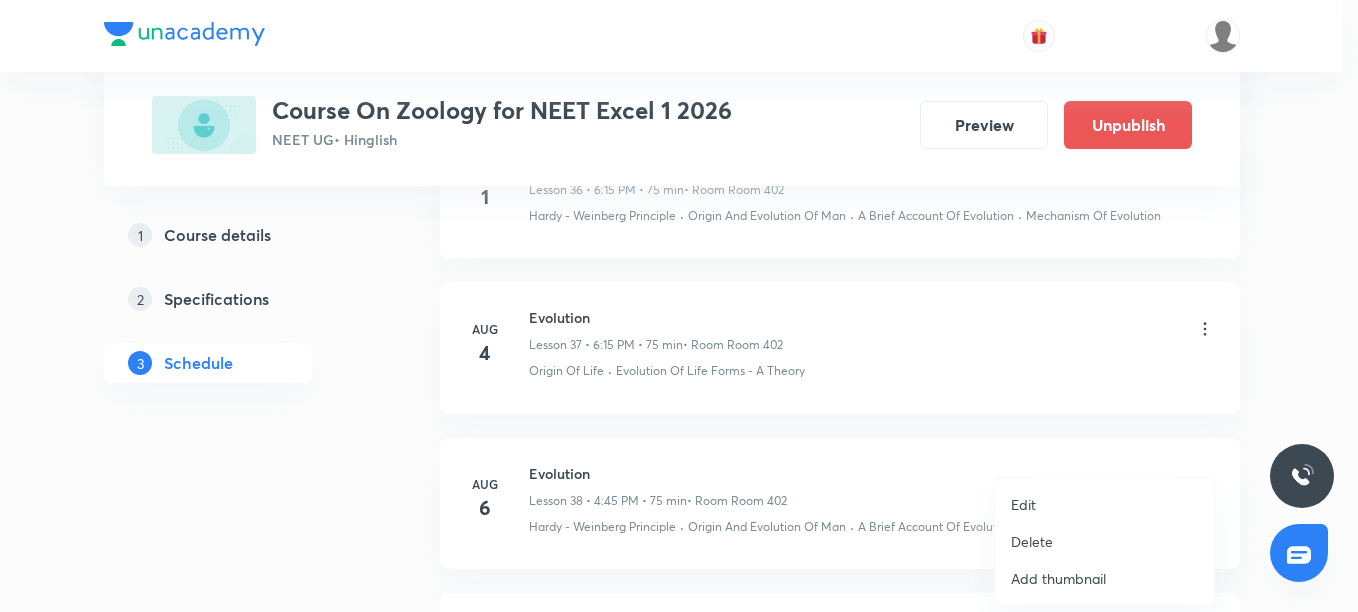 click on "Edit" at bounding box center [1023, 504] 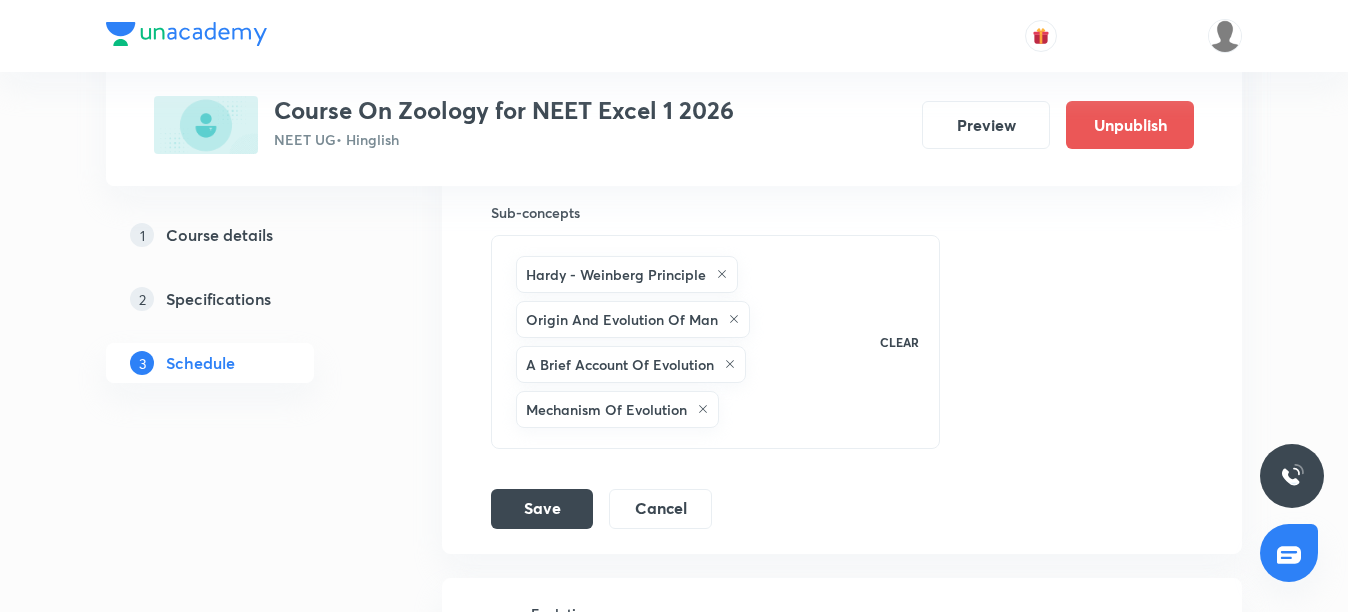 click on "CLEAR" at bounding box center [899, 342] 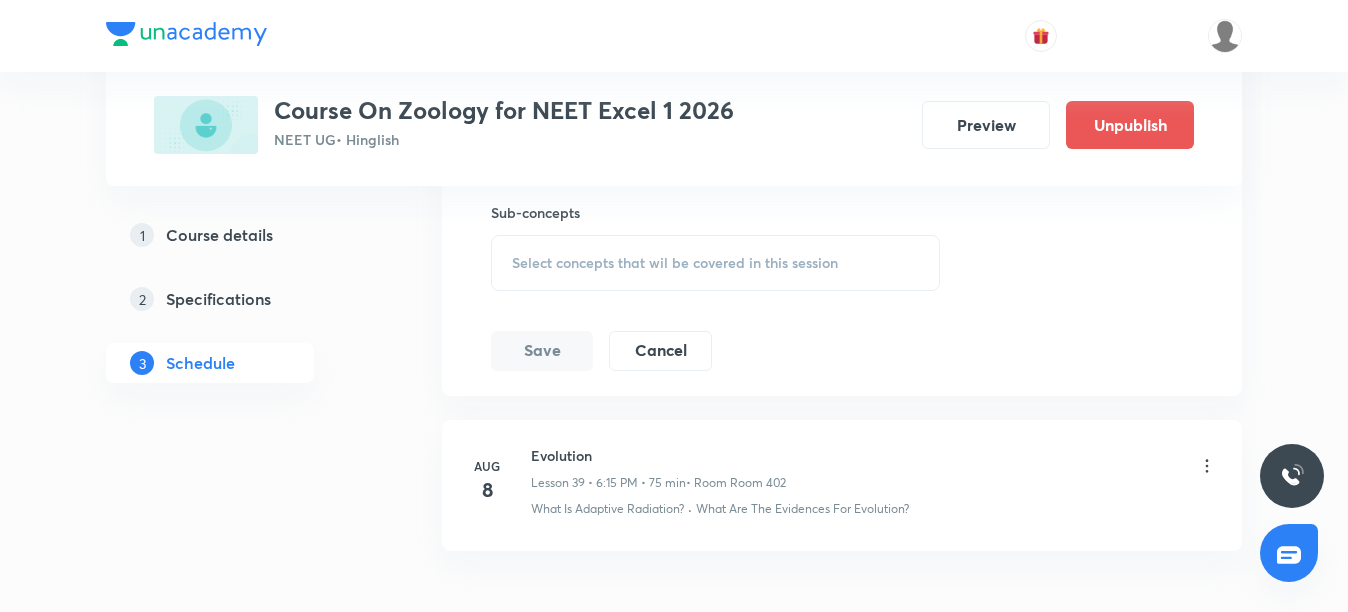 click on "Select concepts that wil be covered in this session" at bounding box center [715, 263] 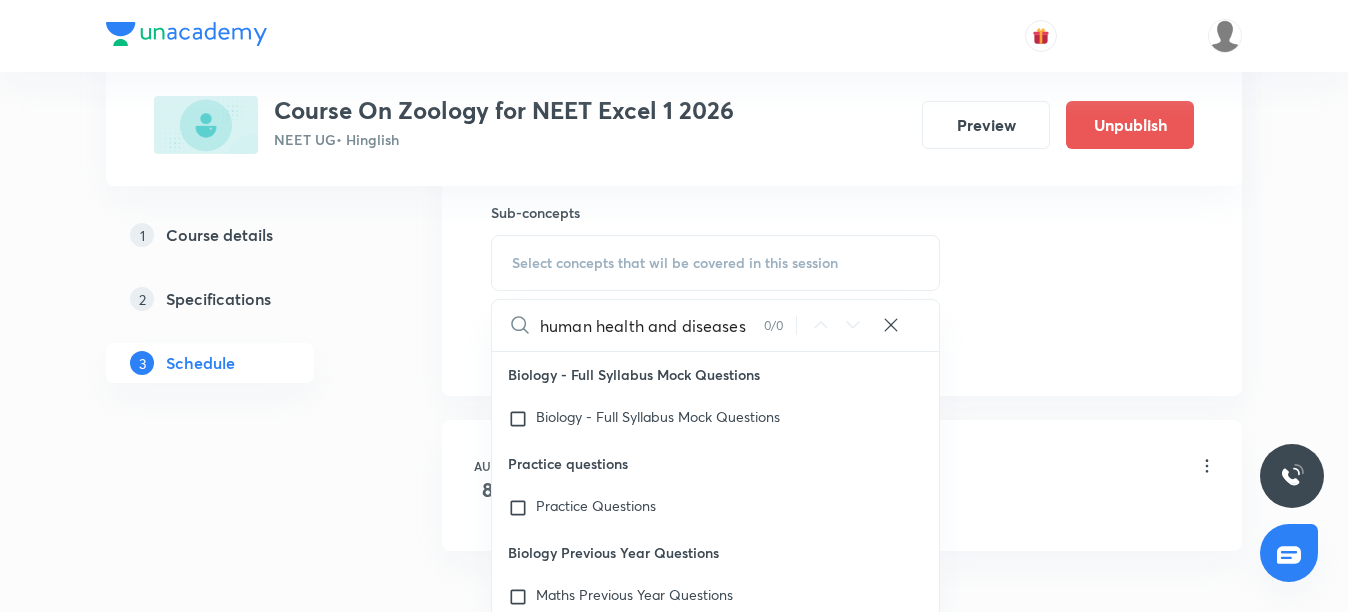 click on "human health and diseases" at bounding box center [652, 325] 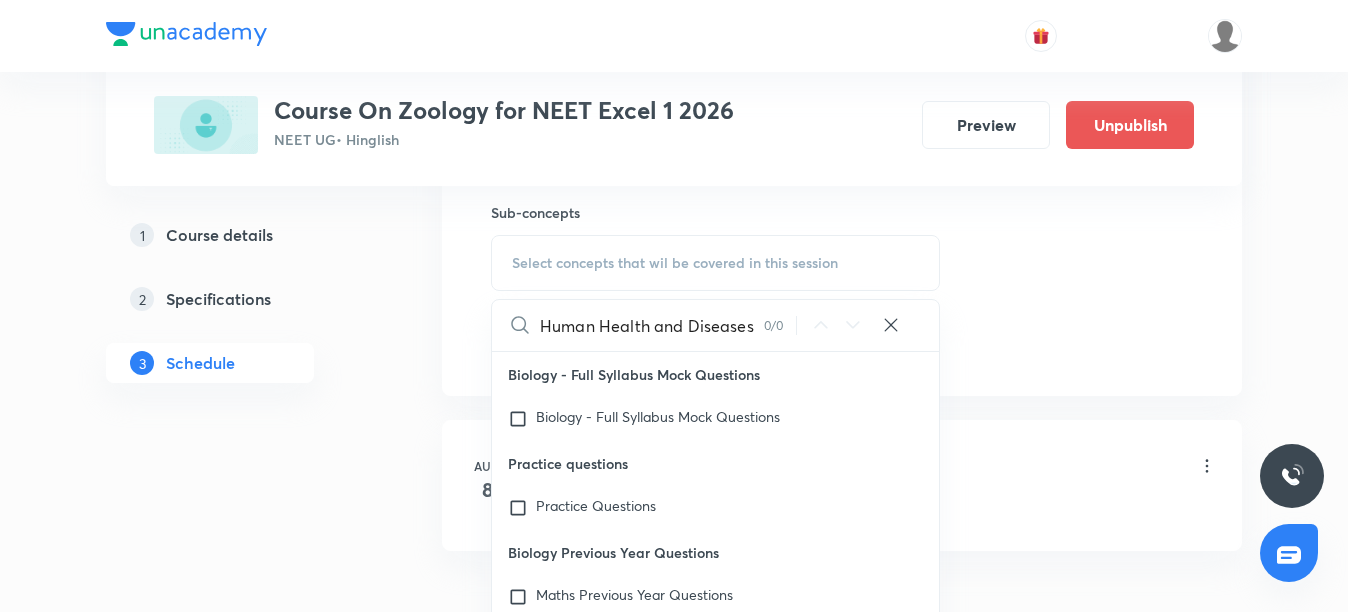 click on "Human Health and Diseases" at bounding box center [652, 325] 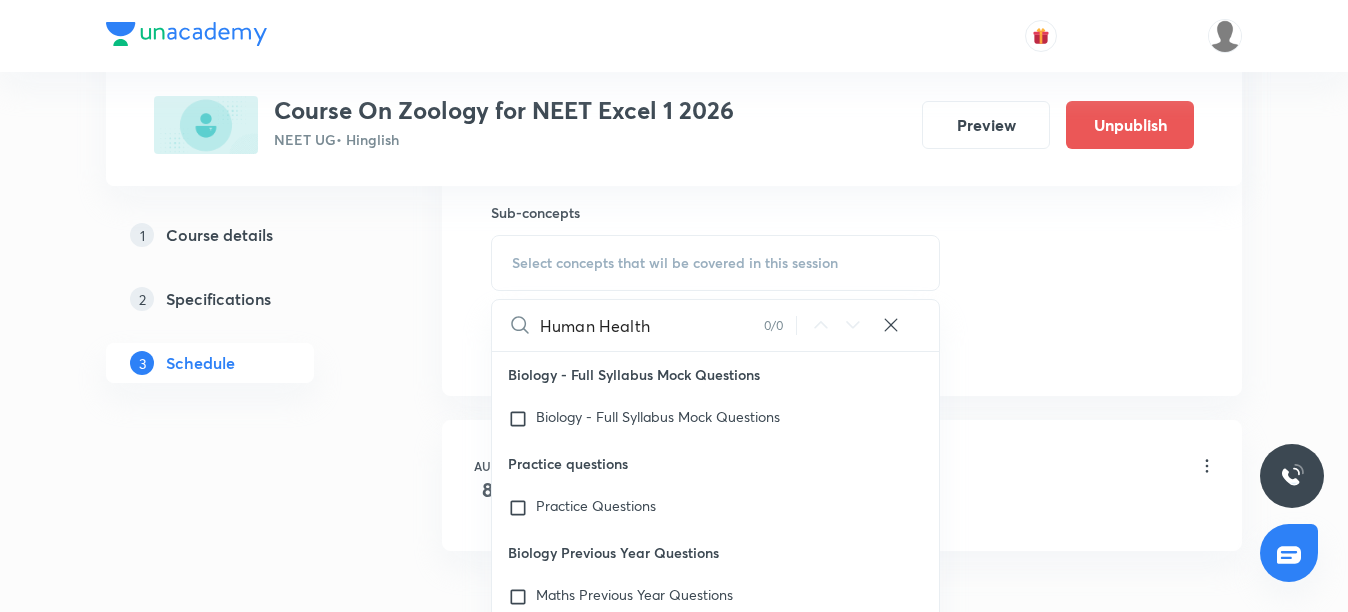 click on "Human Health" at bounding box center (652, 325) 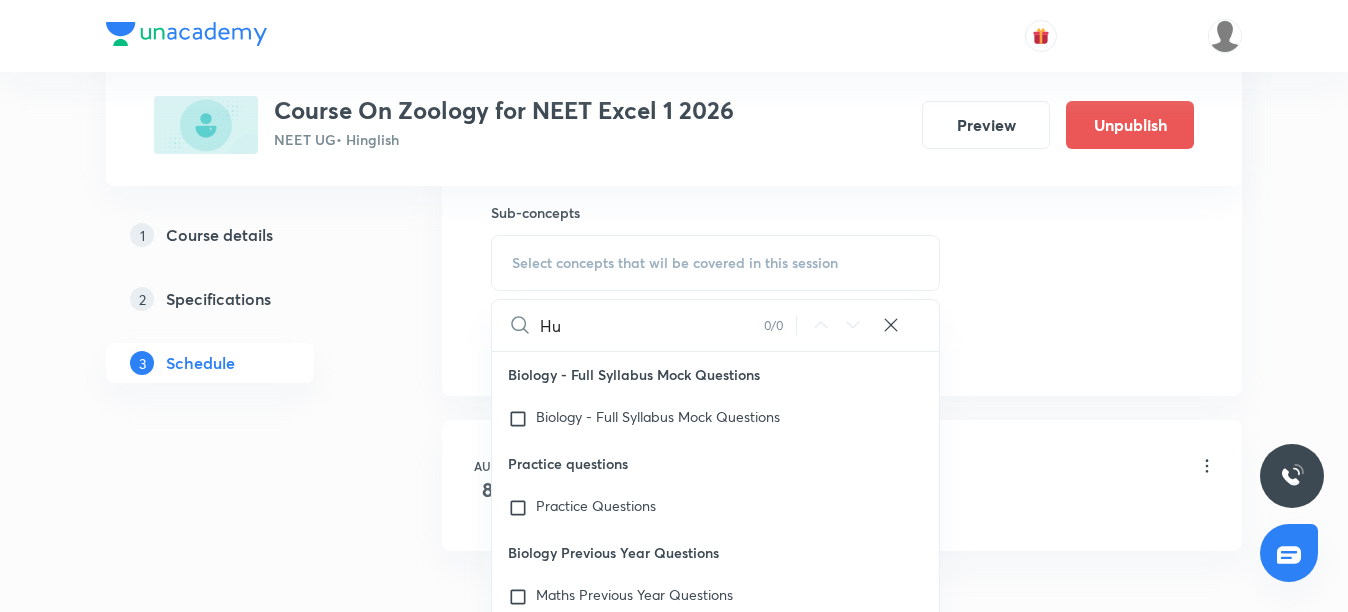 type on "H" 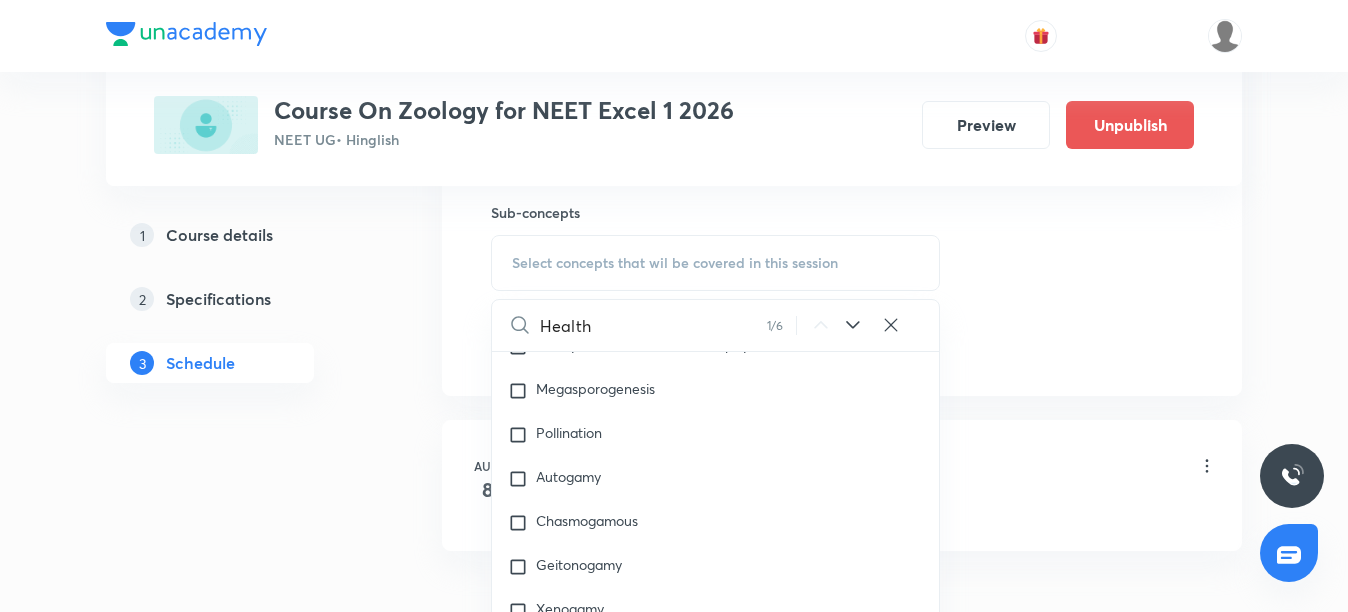 scroll, scrollTop: 13715, scrollLeft: 0, axis: vertical 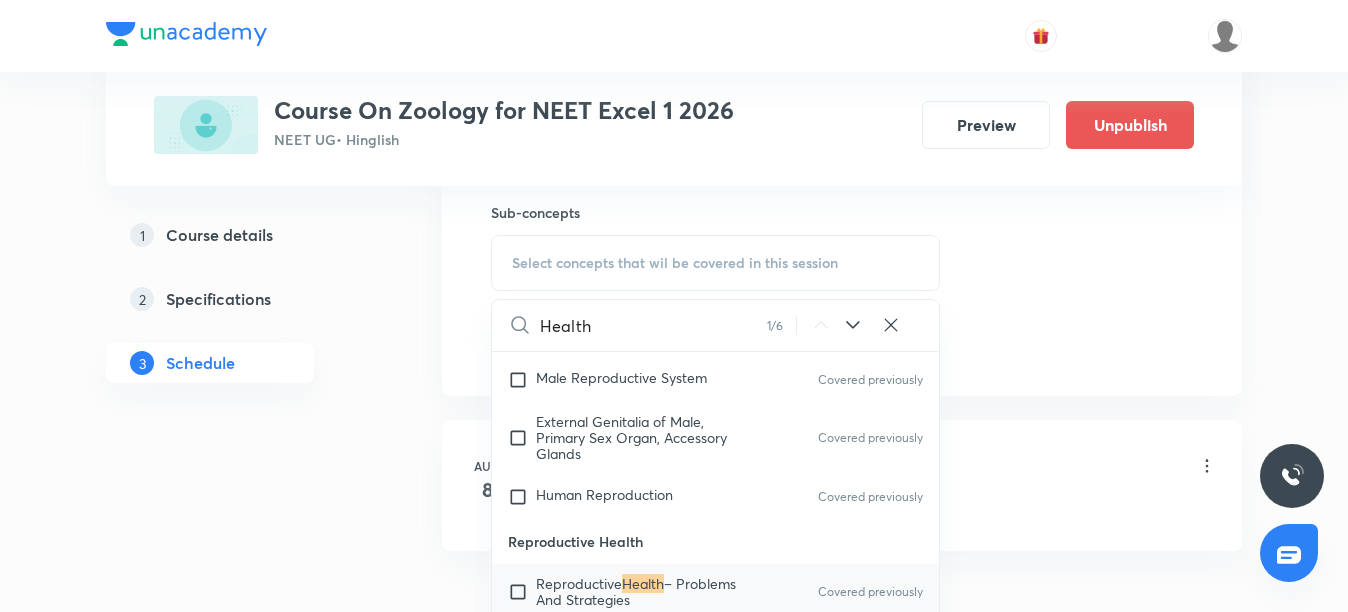 type on "Health" 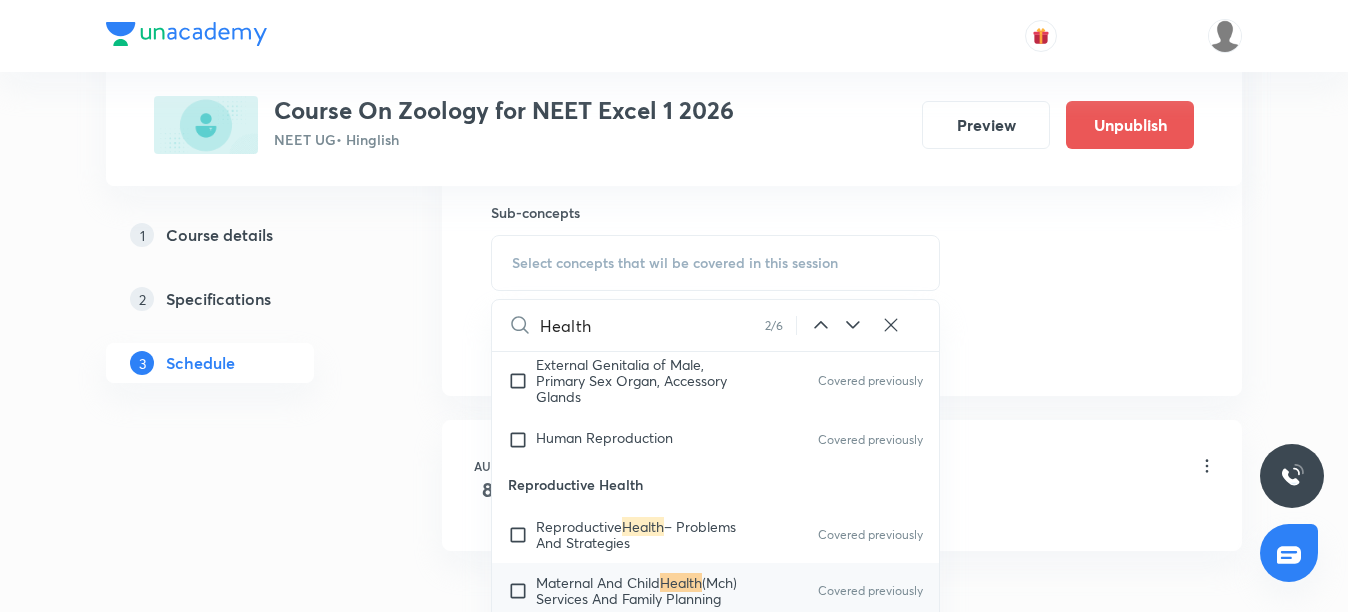 click 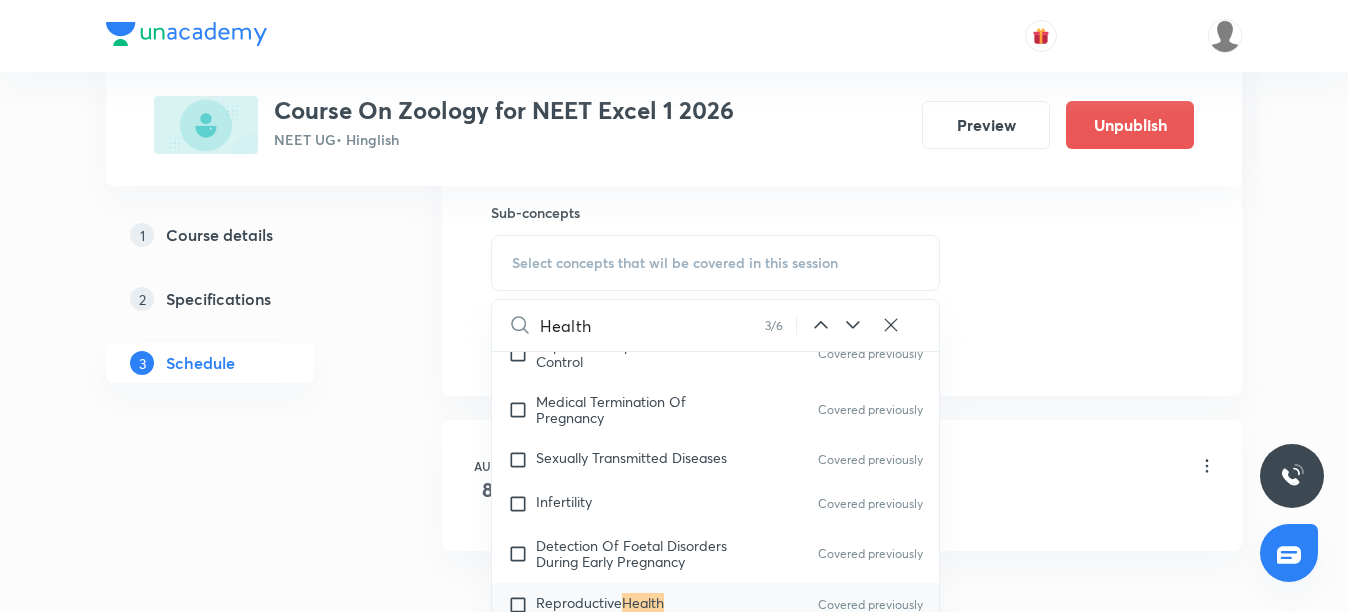 scroll, scrollTop: 14100, scrollLeft: 0, axis: vertical 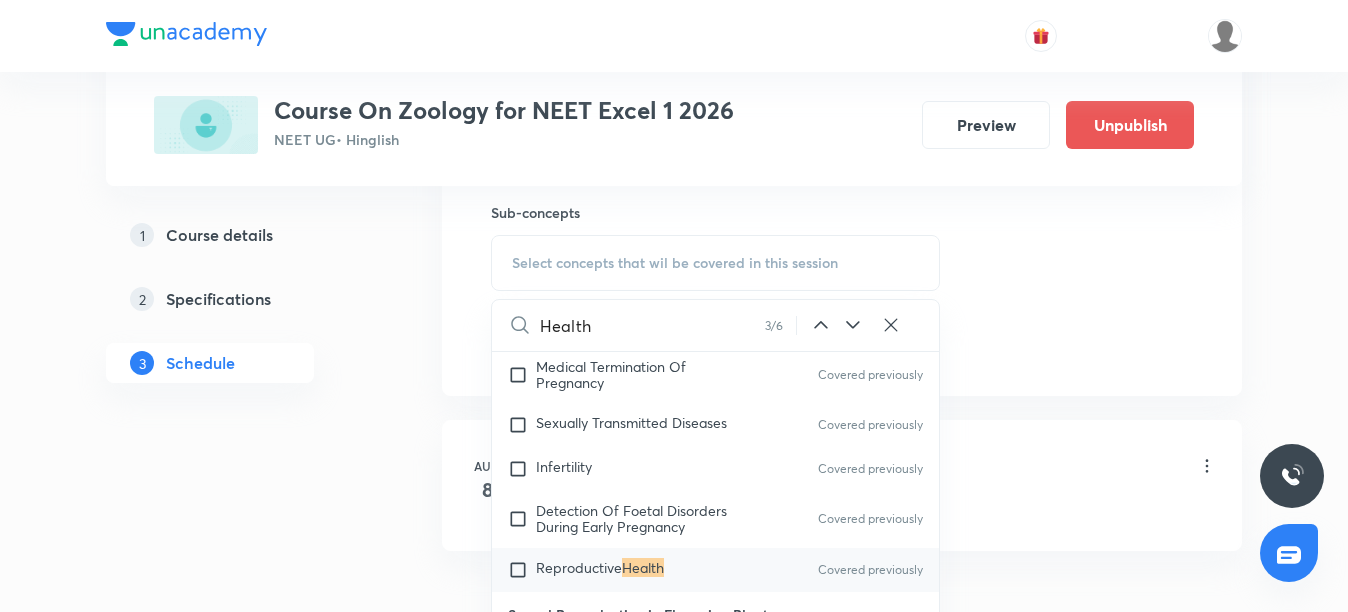 click 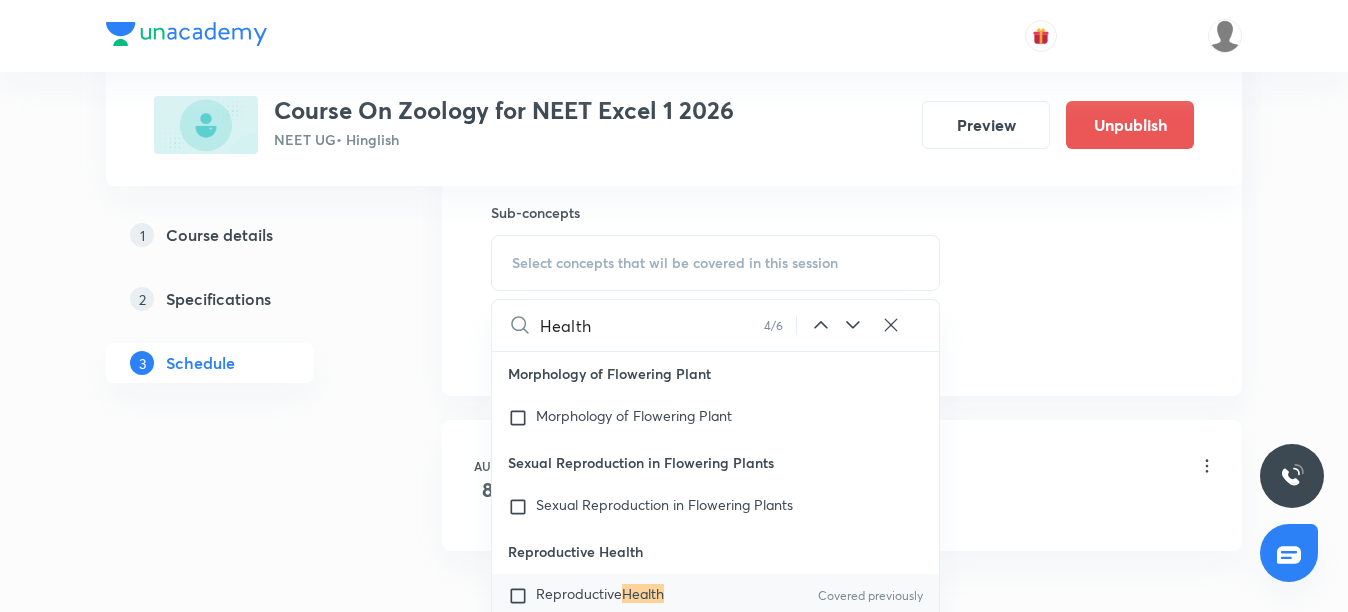 scroll, scrollTop: 39692, scrollLeft: 0, axis: vertical 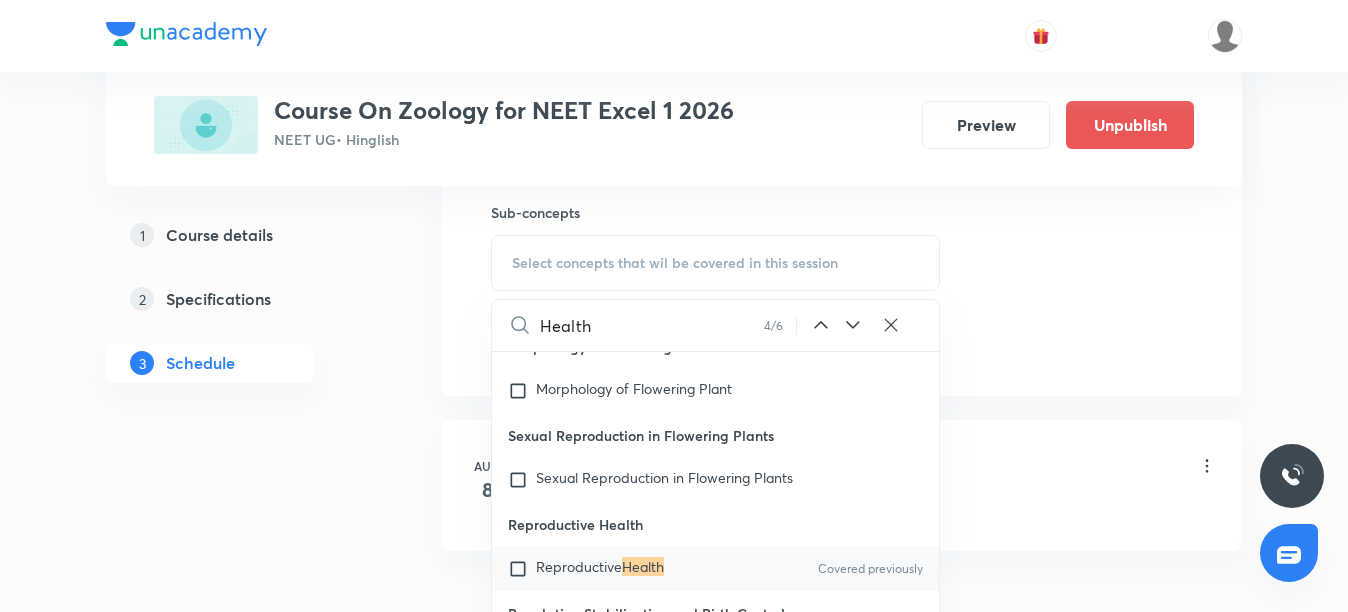 click 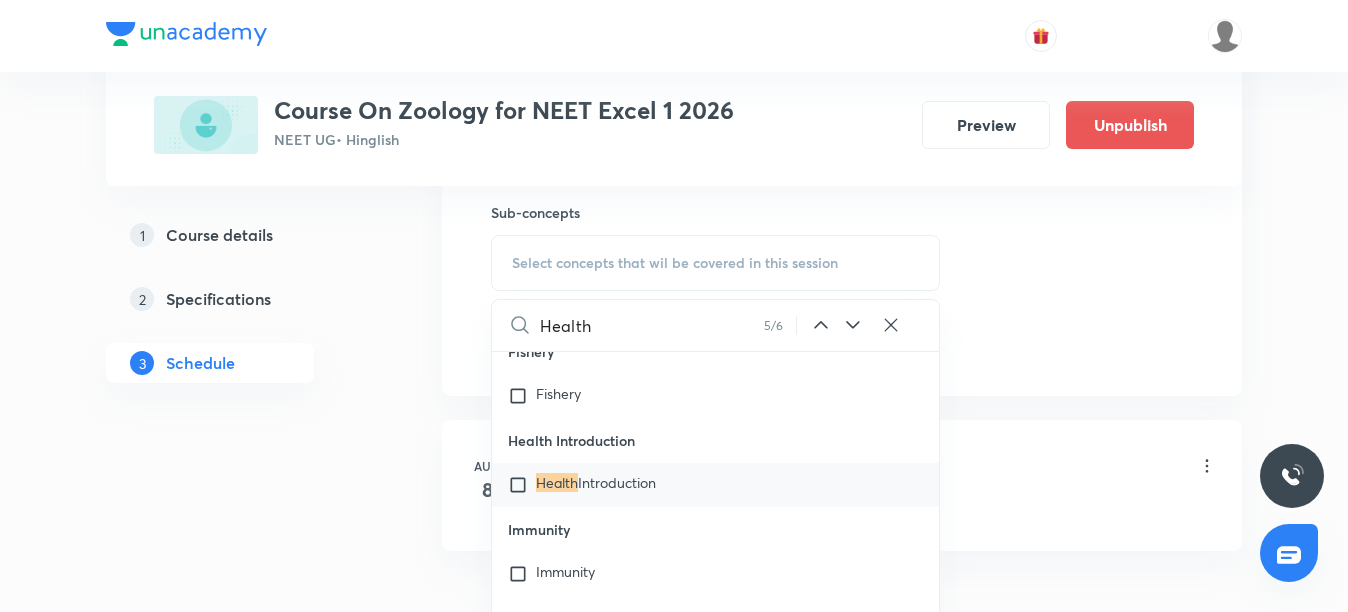 scroll, scrollTop: 59573, scrollLeft: 0, axis: vertical 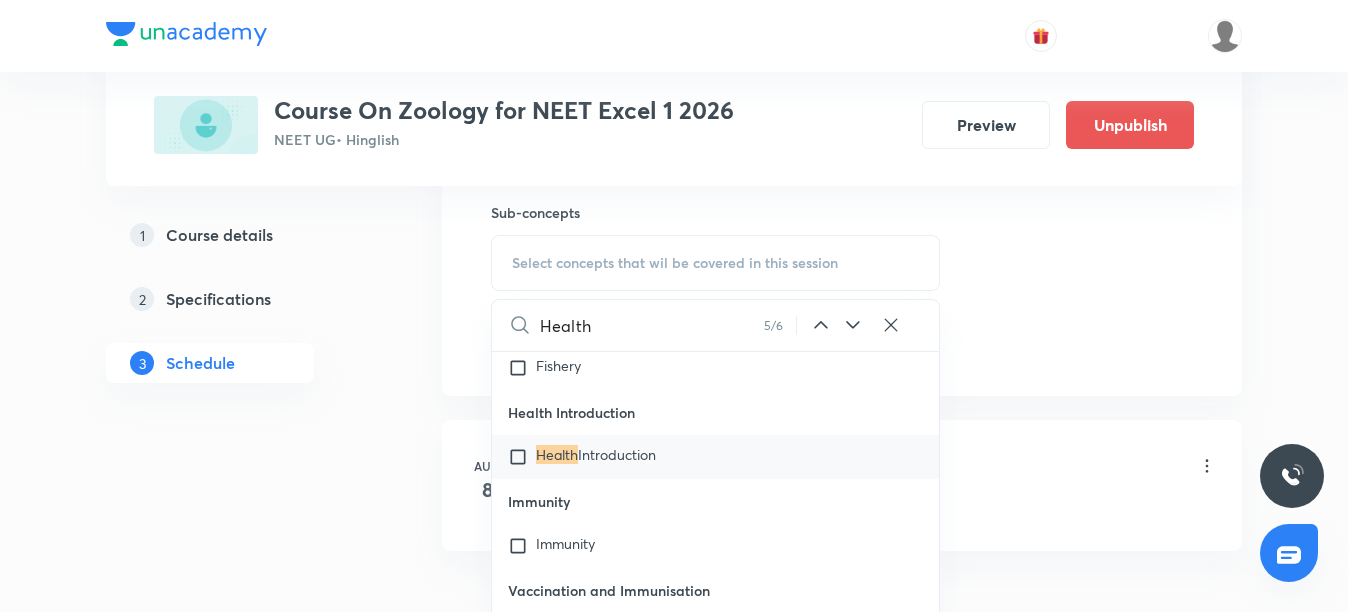 click at bounding box center [522, 457] 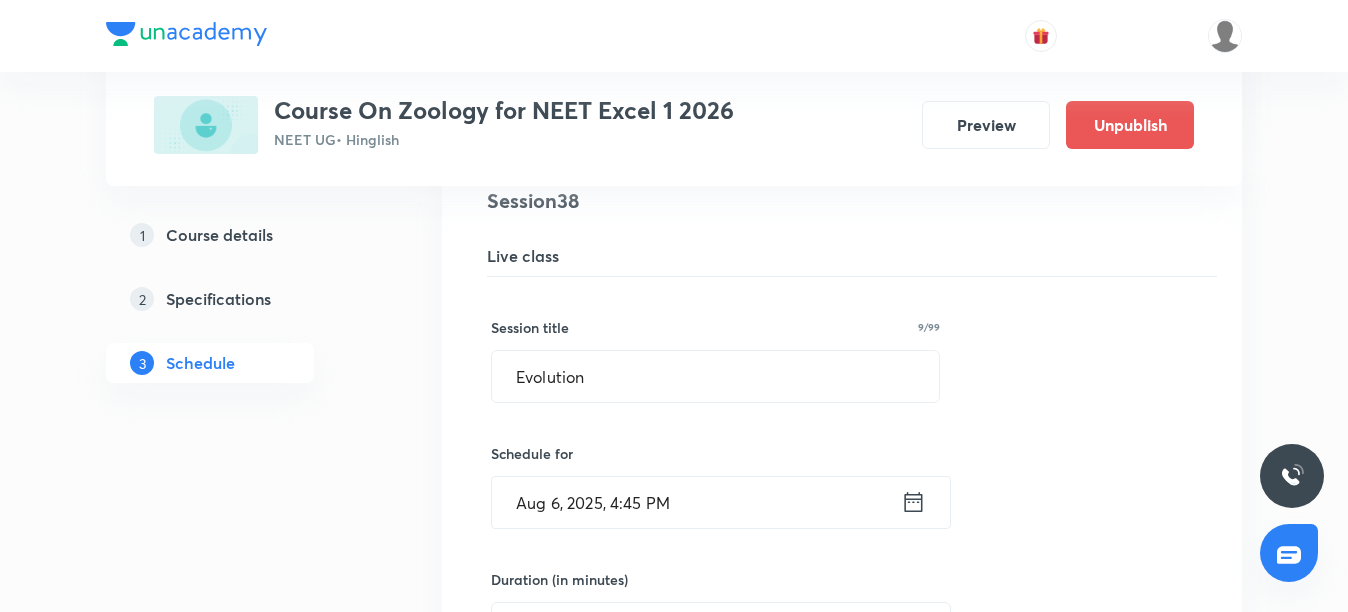 scroll, scrollTop: 6127, scrollLeft: 0, axis: vertical 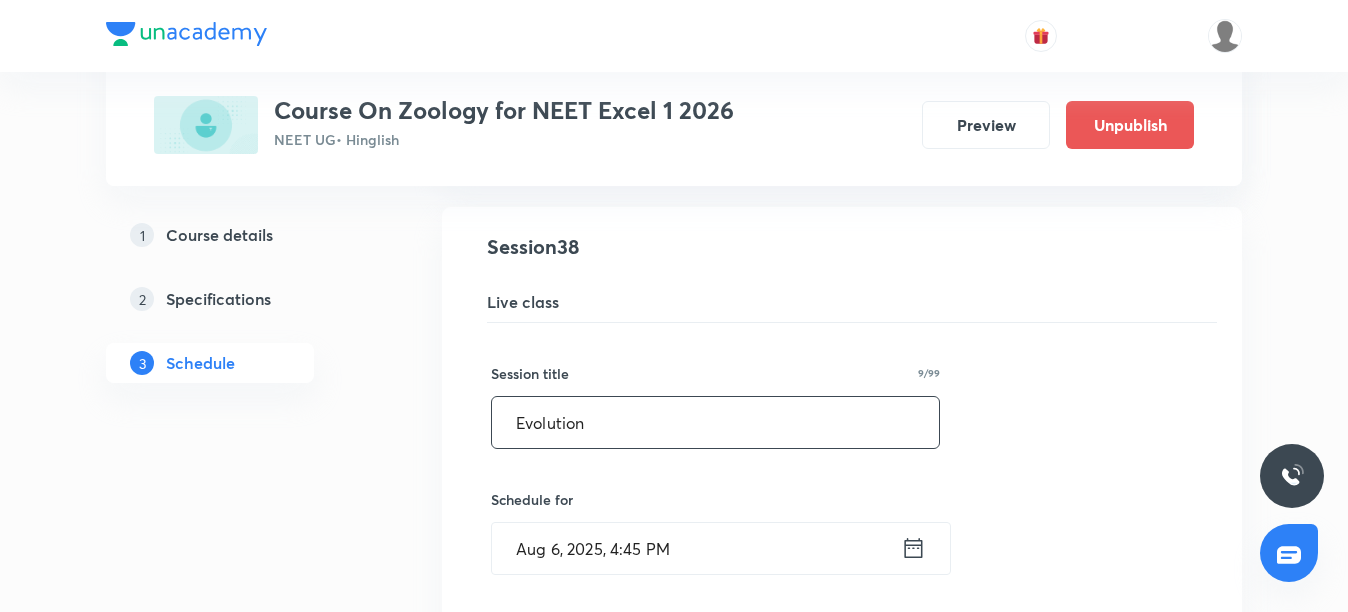 drag, startPoint x: 558, startPoint y: 423, endPoint x: 498, endPoint y: 419, distance: 60.133186 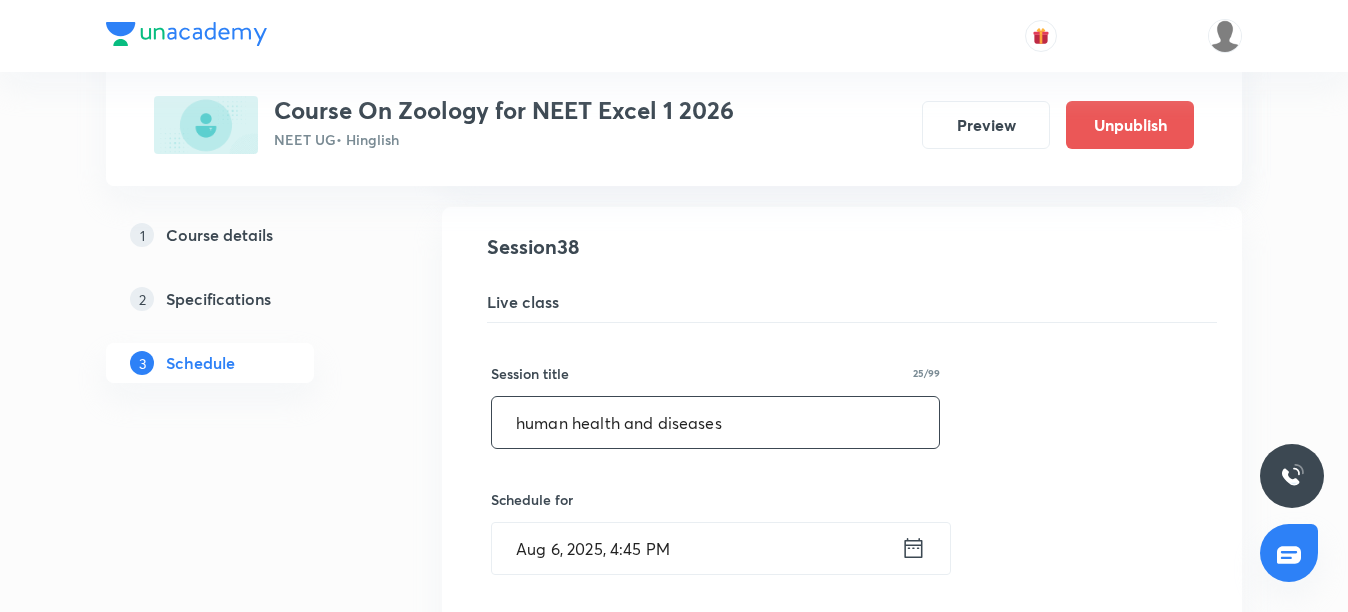 click on "human health and diseases" at bounding box center [715, 422] 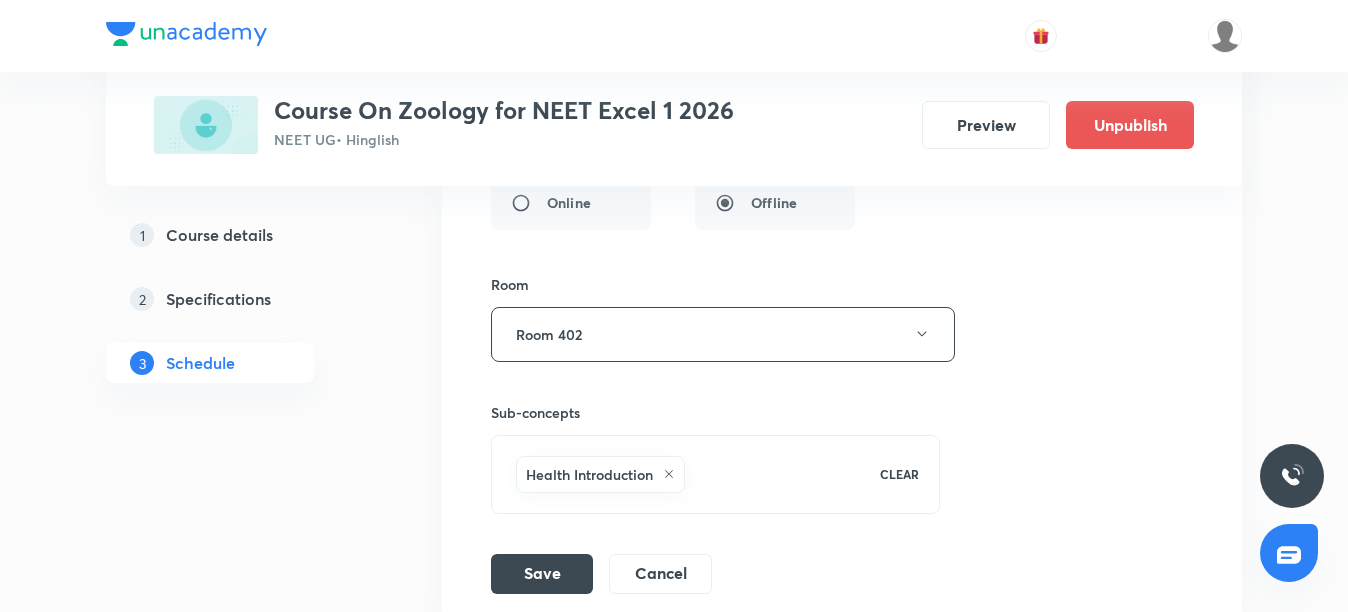 scroll, scrollTop: 6827, scrollLeft: 0, axis: vertical 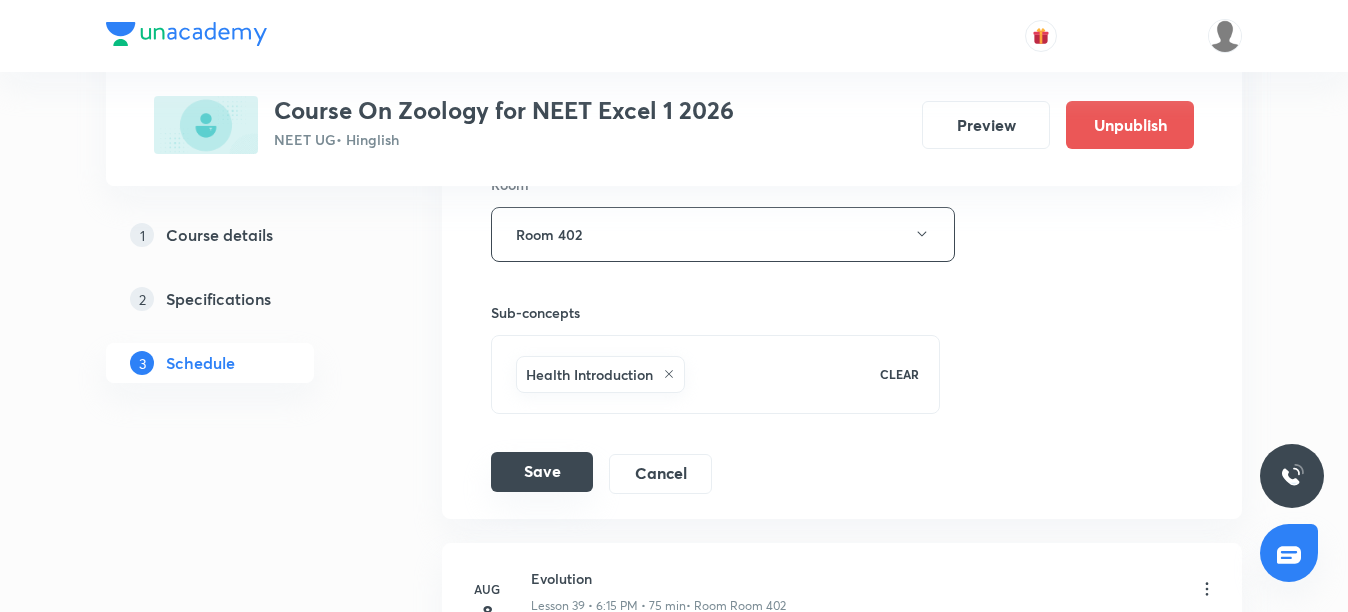 type on "Human Health and Diseases" 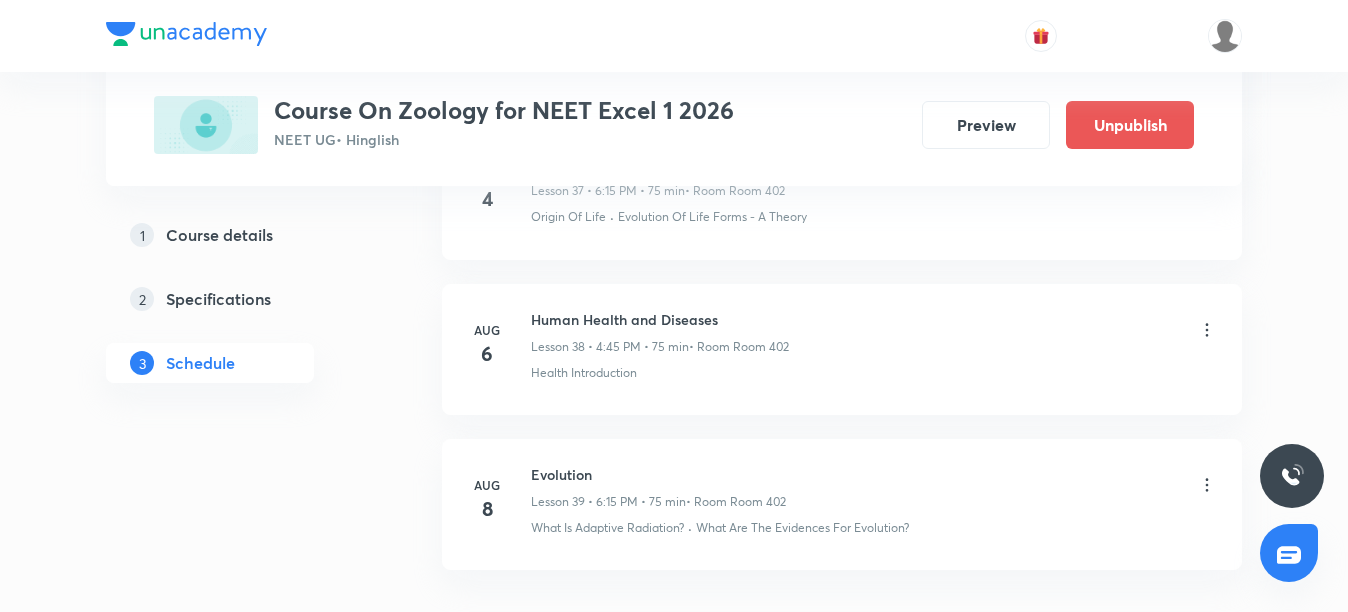 scroll, scrollTop: 6208, scrollLeft: 0, axis: vertical 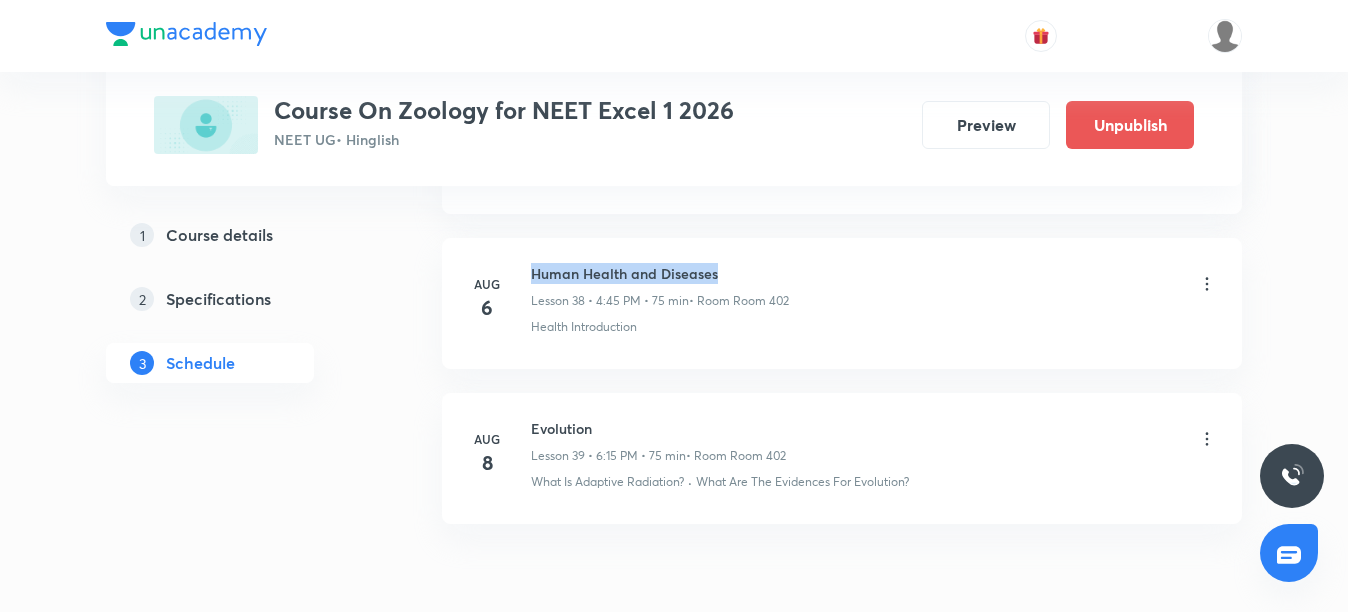 drag, startPoint x: 532, startPoint y: 274, endPoint x: 719, endPoint y: 274, distance: 187 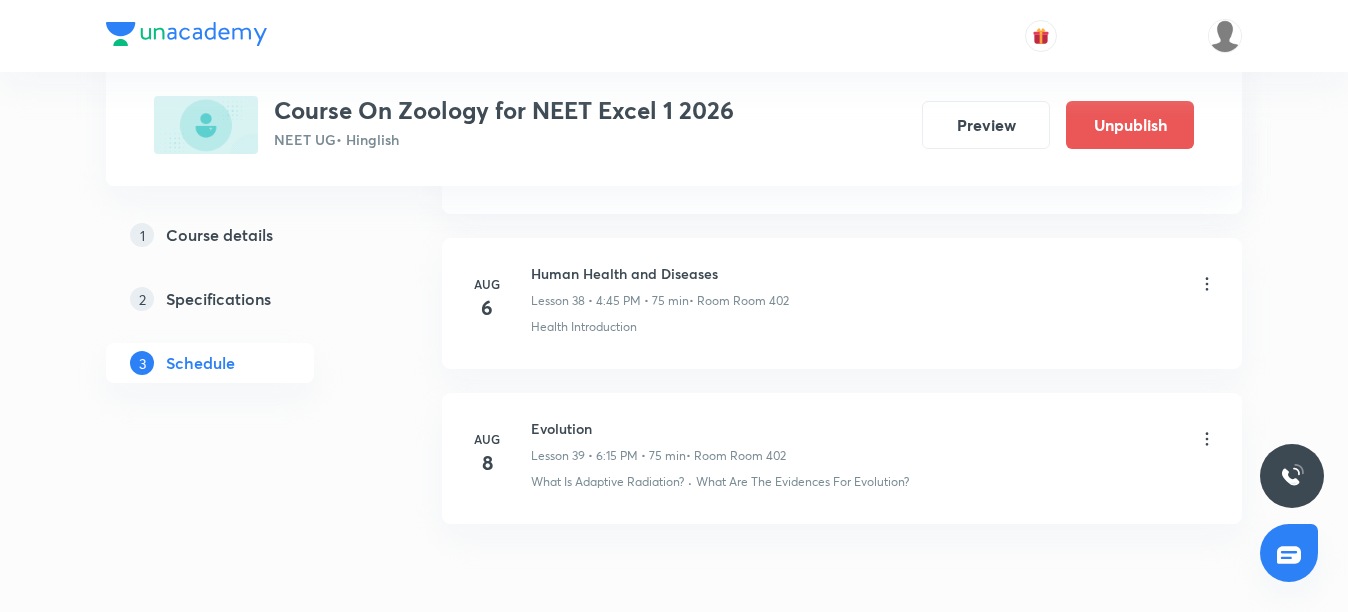 click 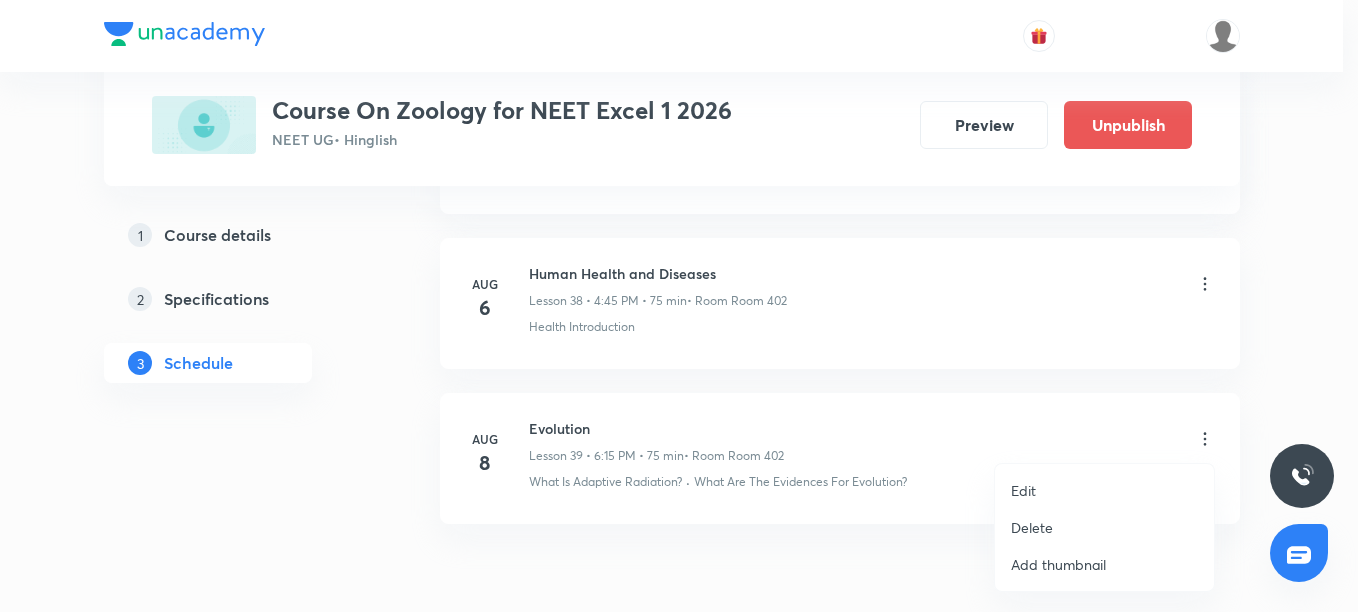 click on "Edit" at bounding box center [1023, 490] 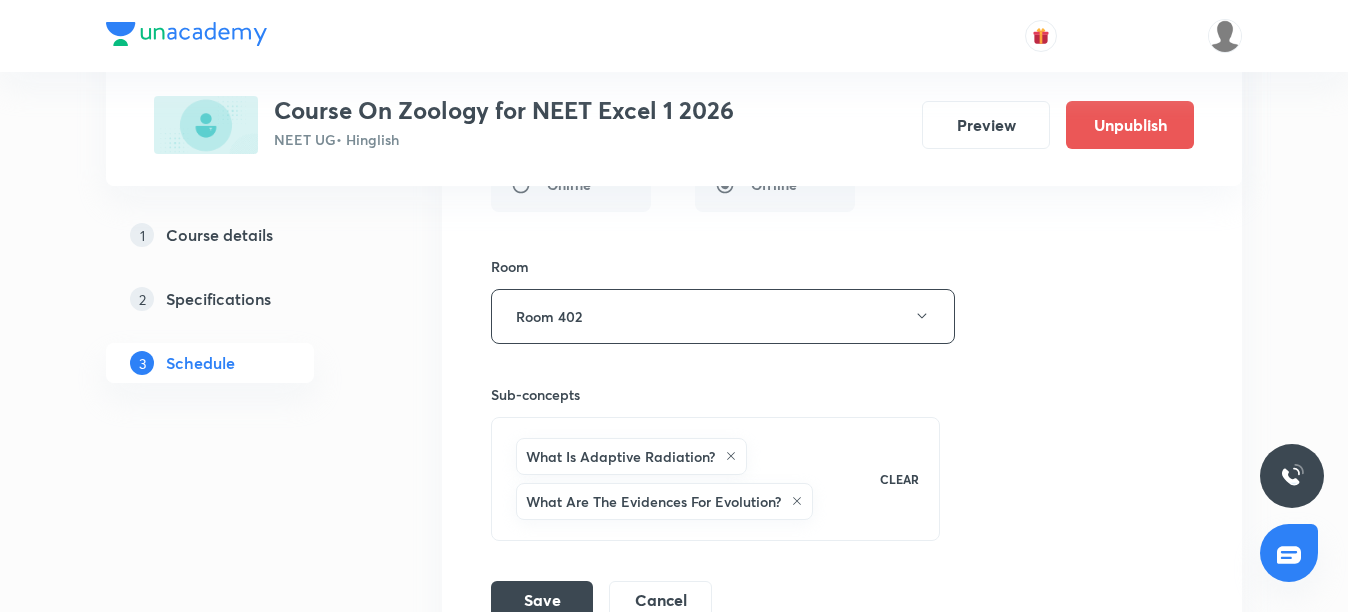 scroll, scrollTop: 7008, scrollLeft: 0, axis: vertical 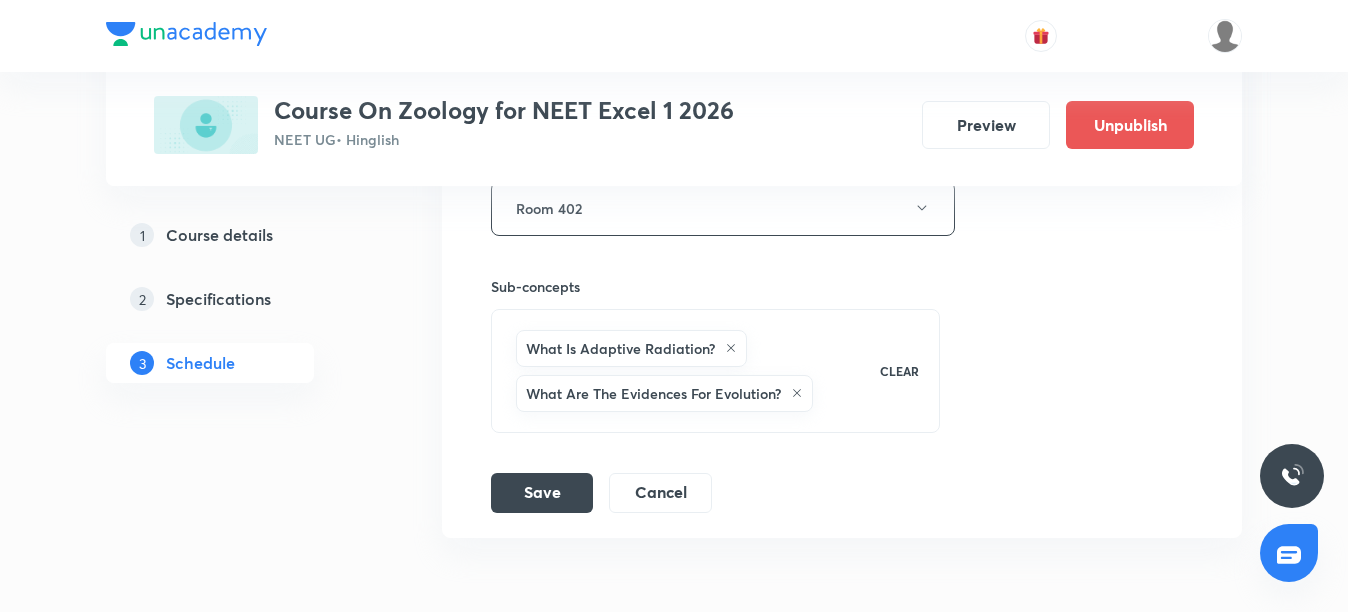 click on "CLEAR" at bounding box center (899, 371) 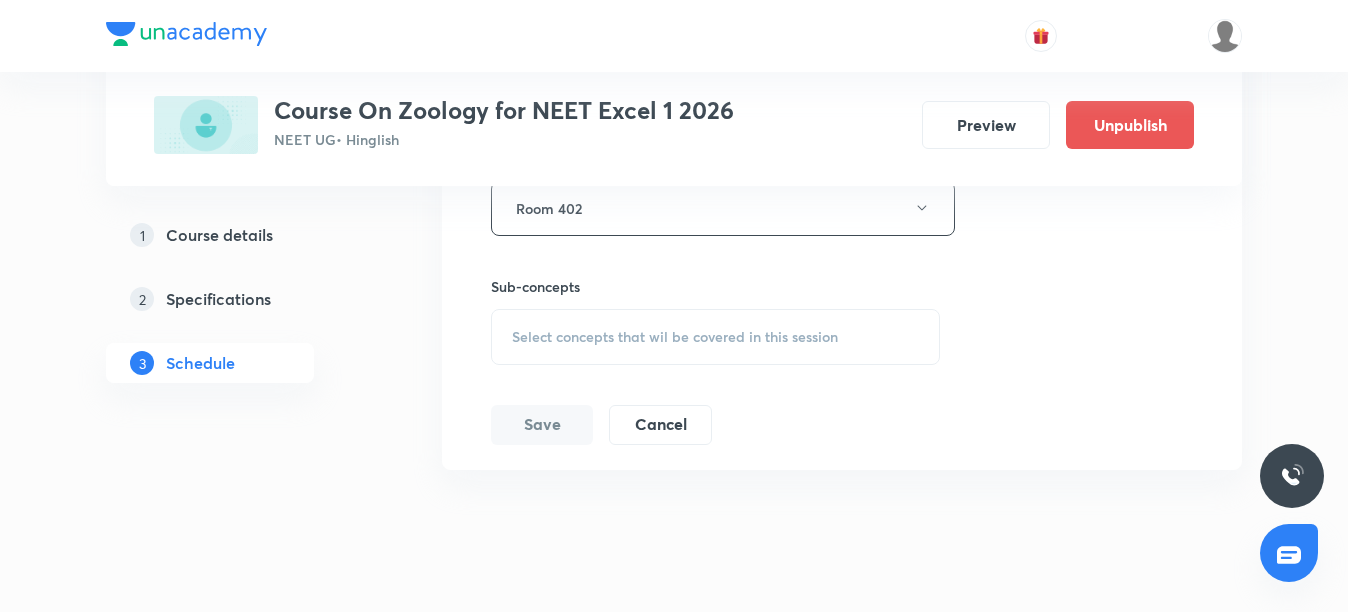 click on "Select concepts that wil be covered in this session" at bounding box center [715, 337] 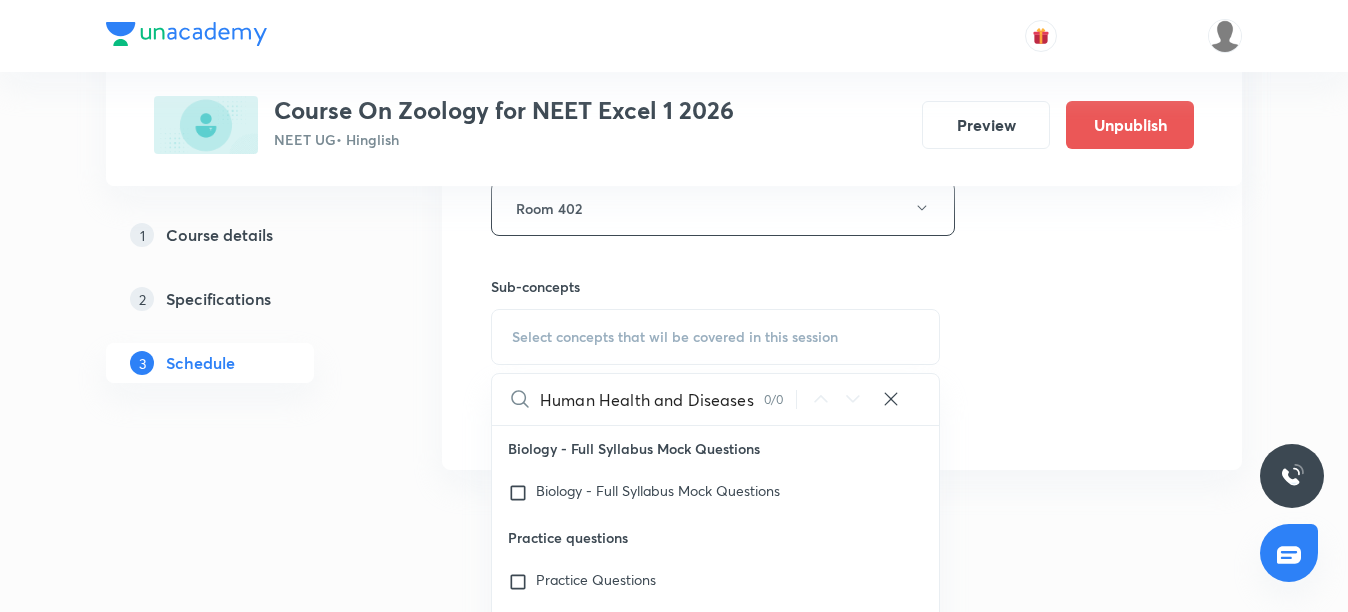 drag, startPoint x: 687, startPoint y: 401, endPoint x: 533, endPoint y: 406, distance: 154.08115 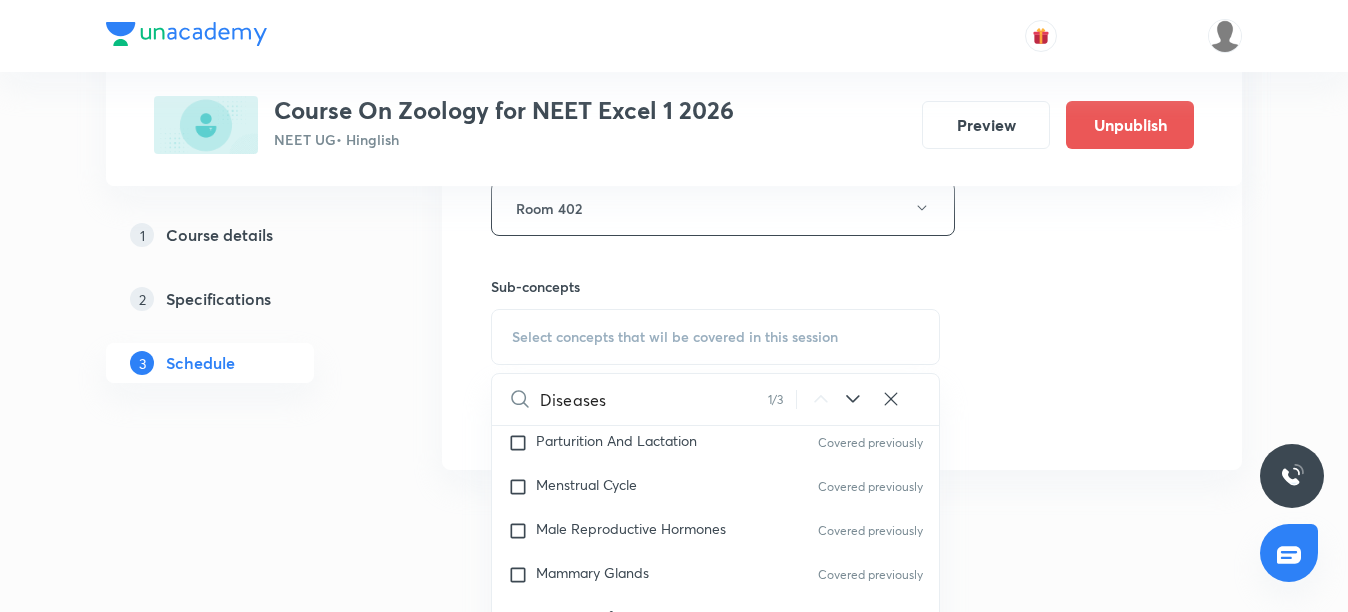 scroll, scrollTop: 13956, scrollLeft: 0, axis: vertical 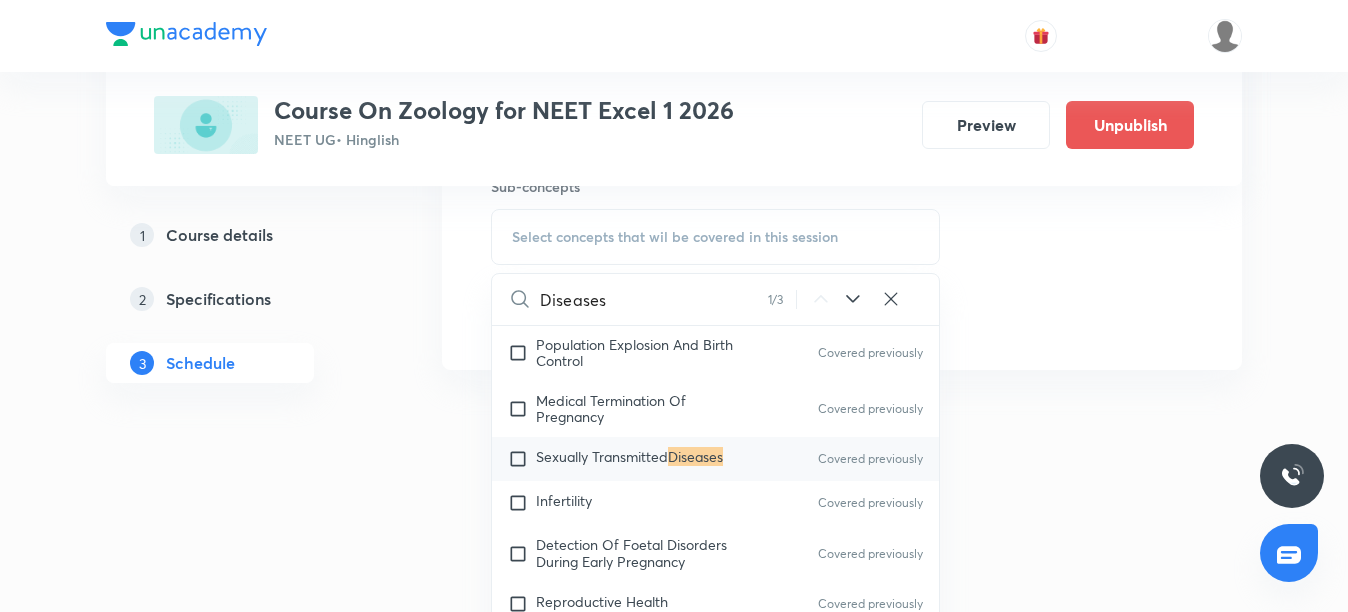type on "Diseases" 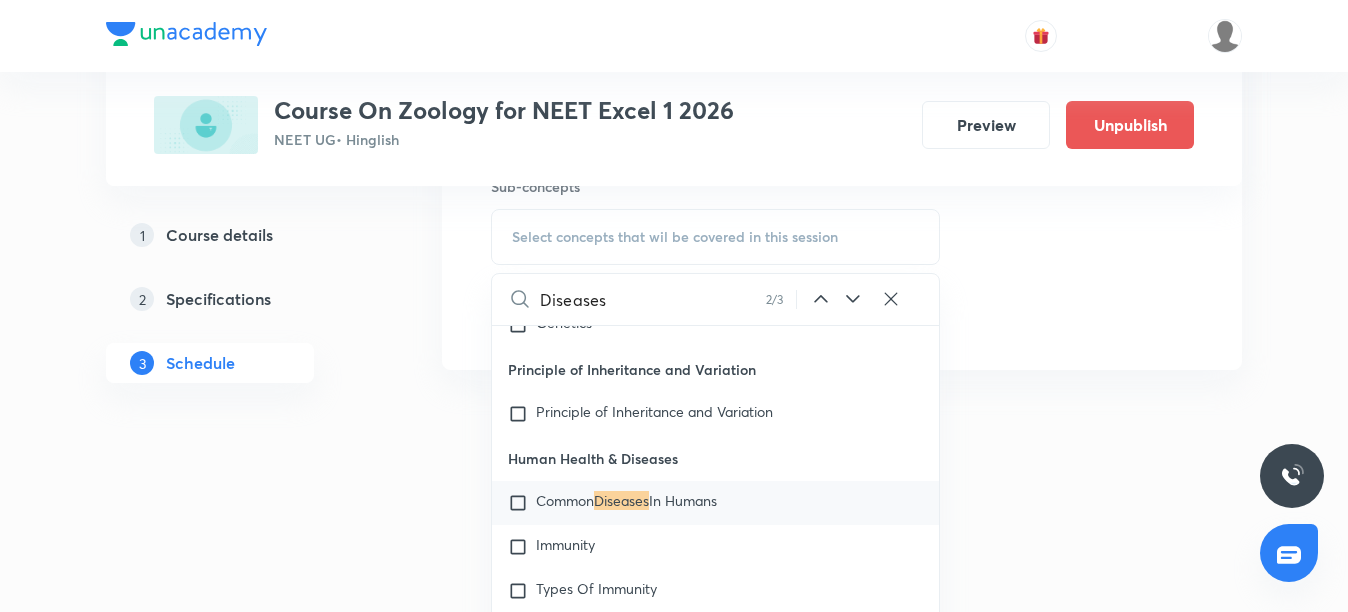 scroll, scrollTop: 16389, scrollLeft: 0, axis: vertical 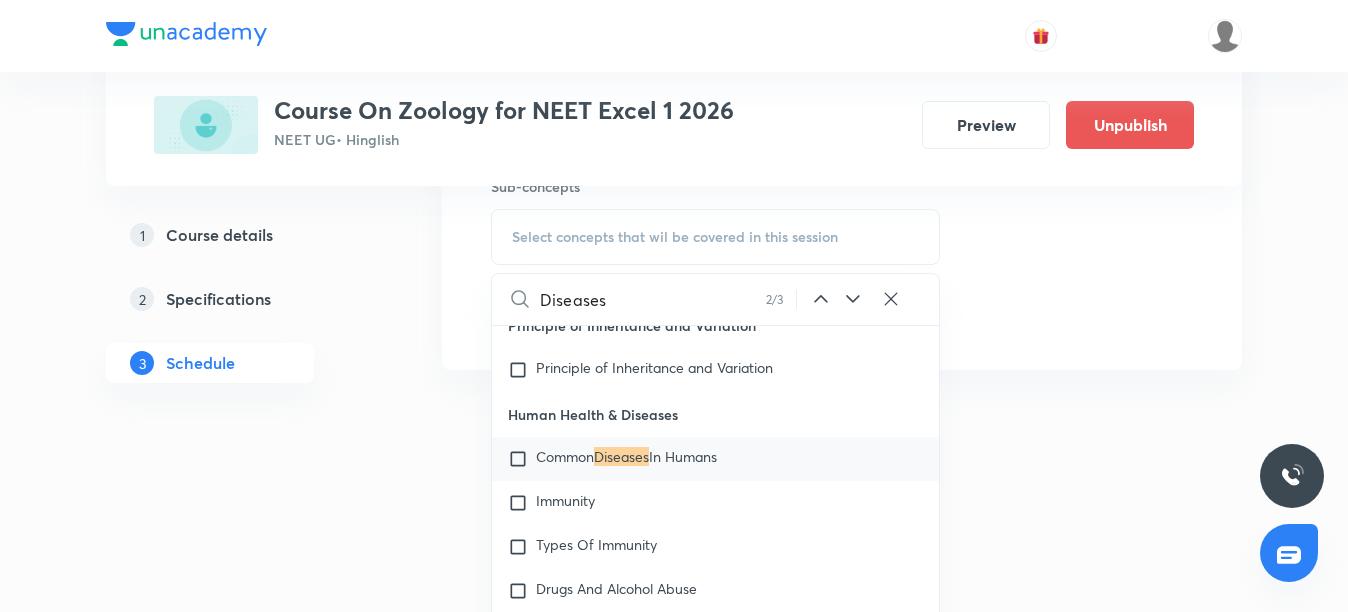 click at bounding box center (522, 459) 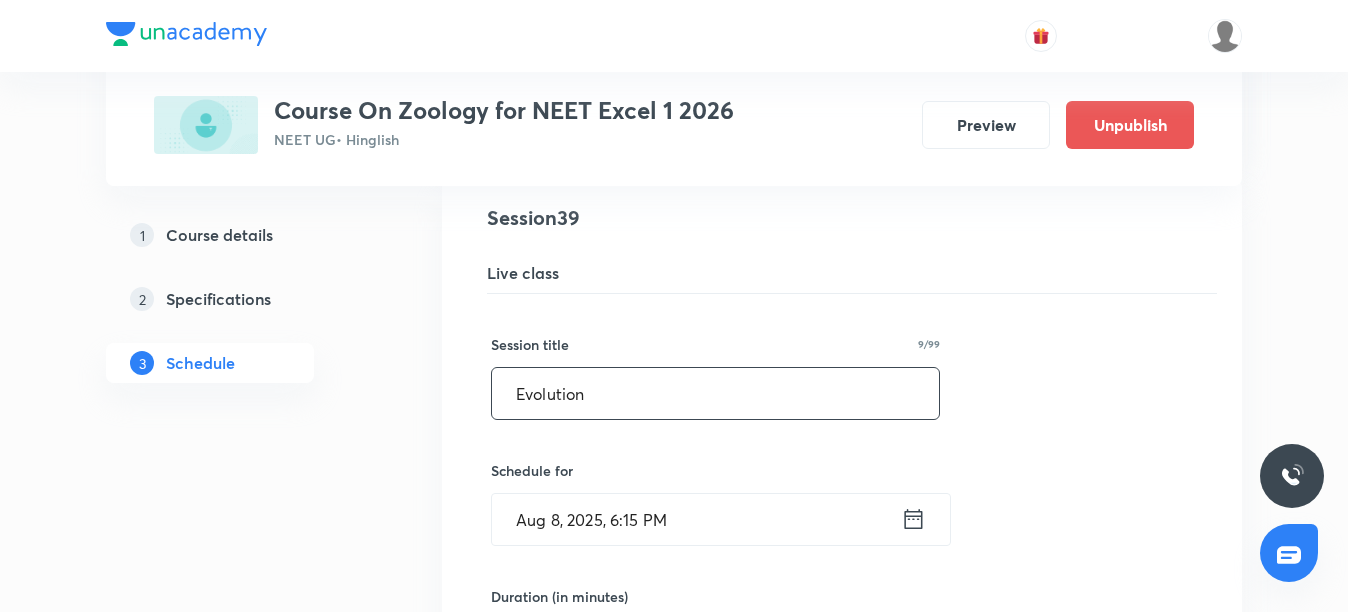 scroll, scrollTop: 6277, scrollLeft: 0, axis: vertical 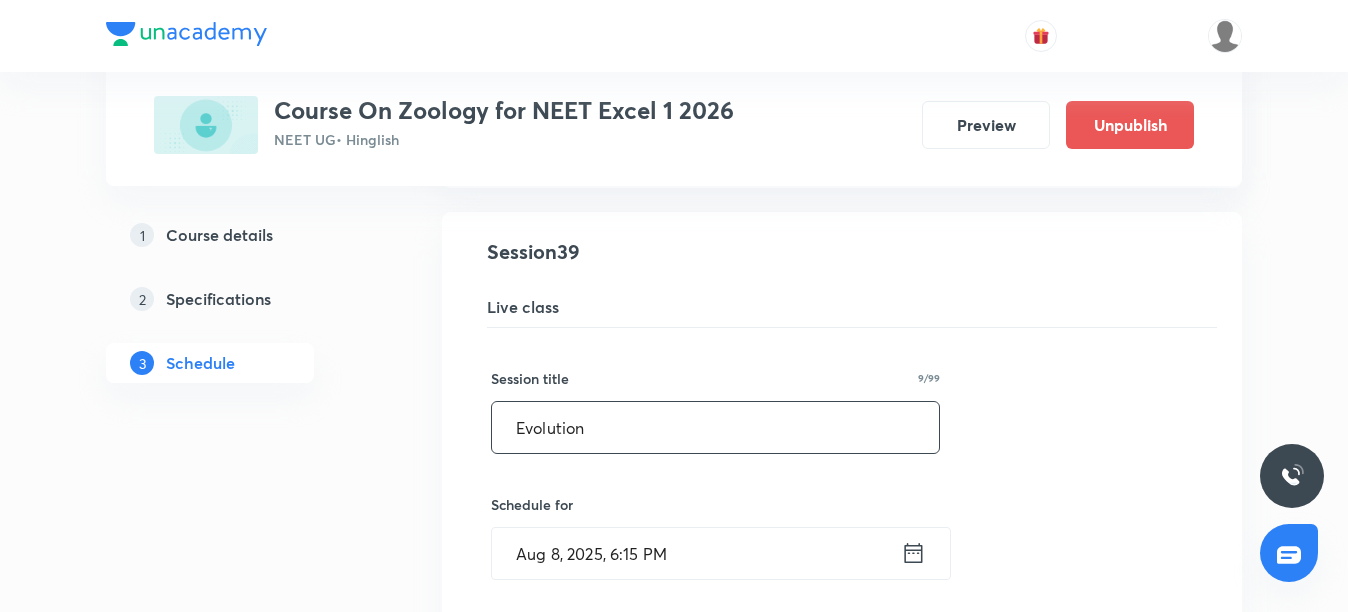 drag, startPoint x: 679, startPoint y: 434, endPoint x: 464, endPoint y: 430, distance: 215.0372 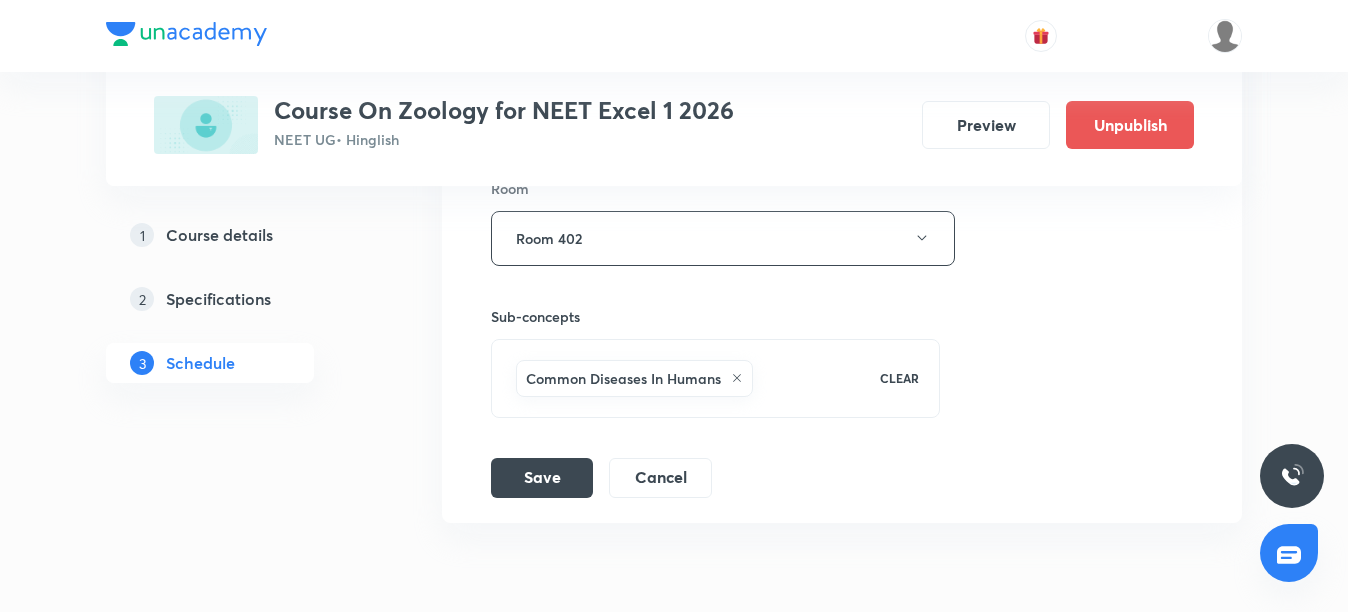 scroll, scrollTop: 7077, scrollLeft: 0, axis: vertical 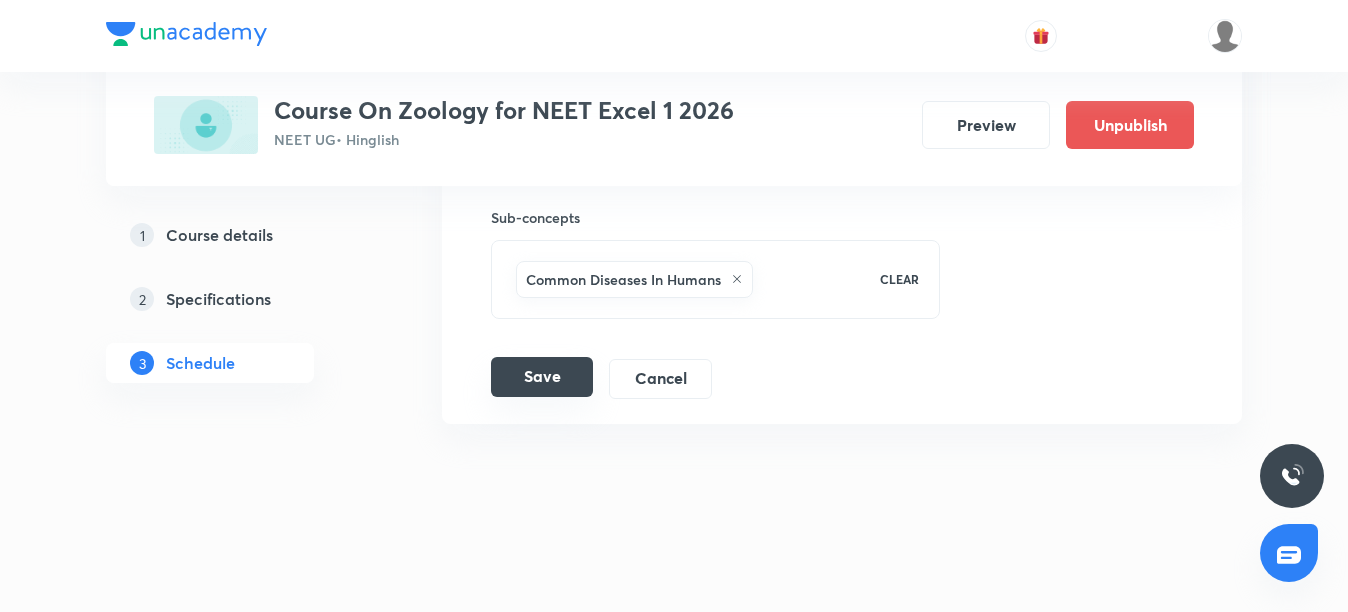 type on "Human Health and Diseases" 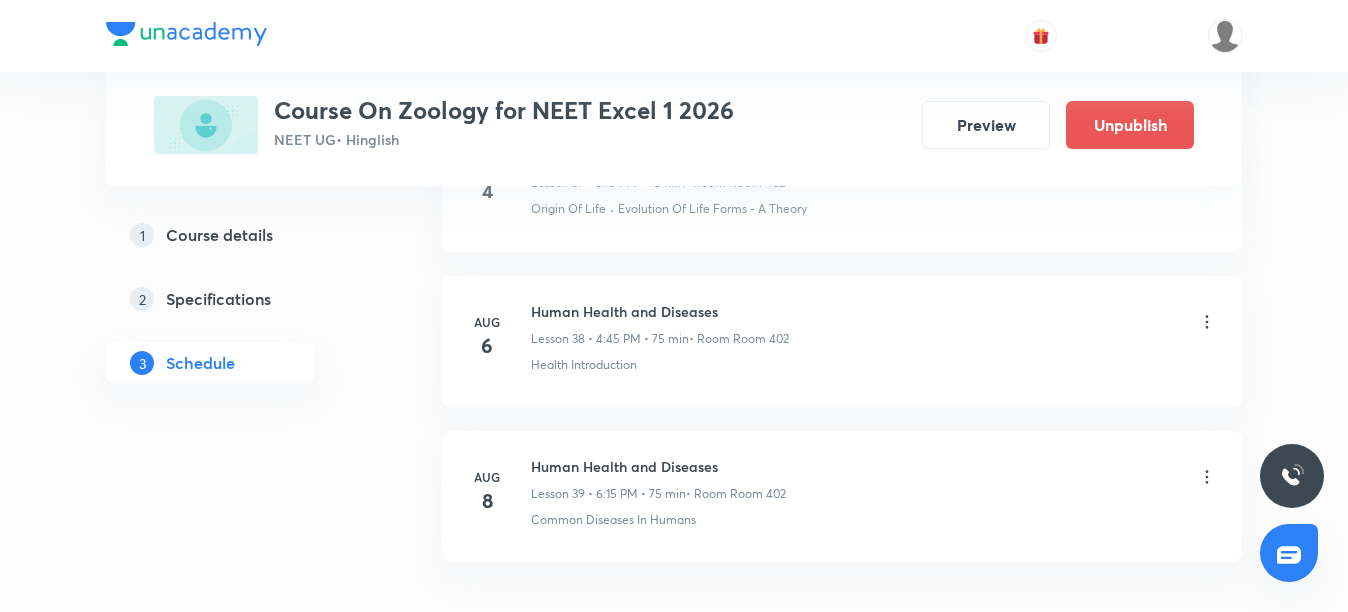 scroll, scrollTop: 6177, scrollLeft: 0, axis: vertical 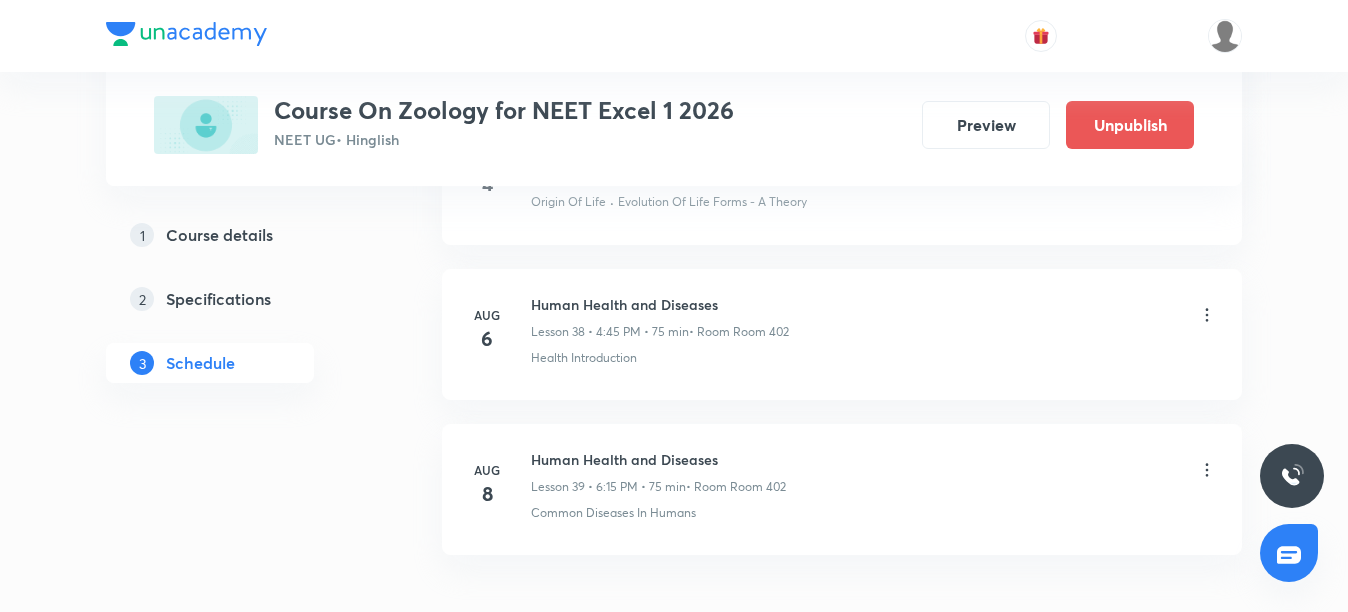click 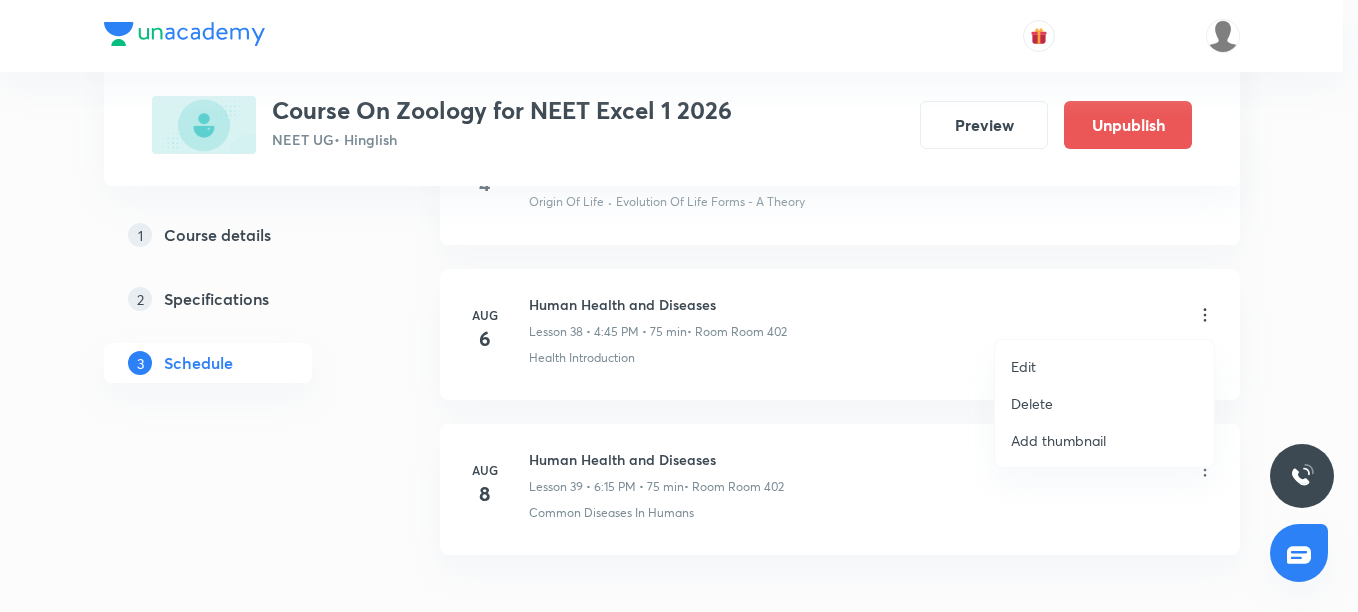 click on "Edit" at bounding box center [1104, 366] 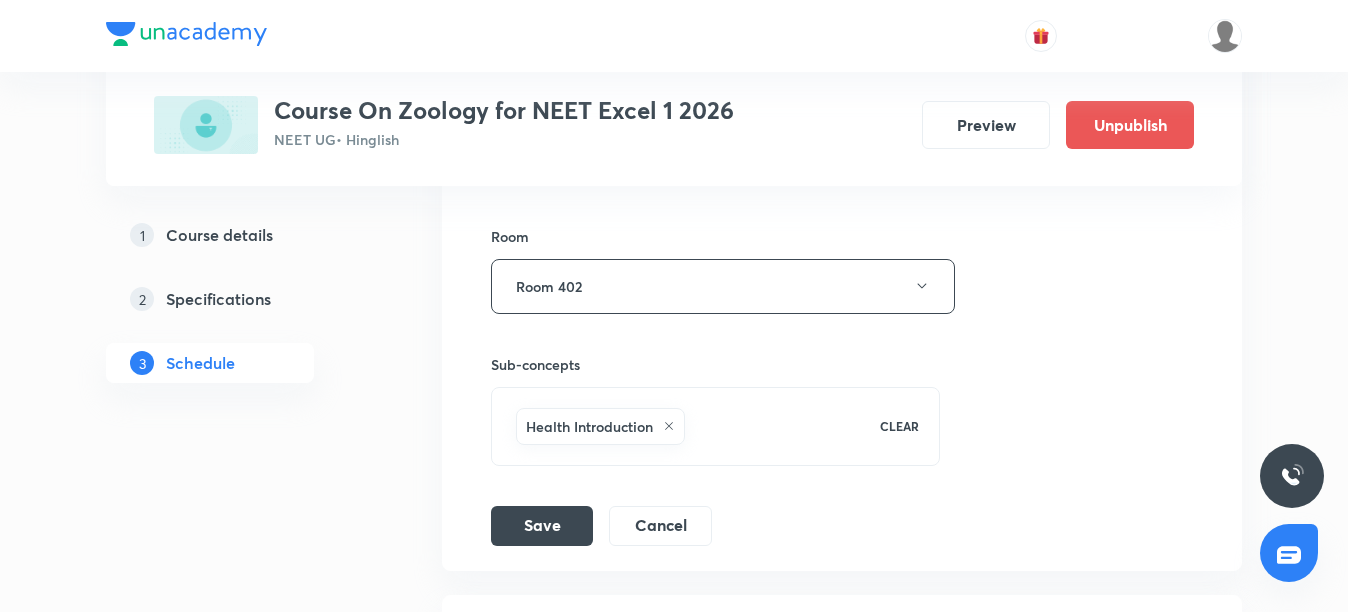 scroll, scrollTop: 6777, scrollLeft: 0, axis: vertical 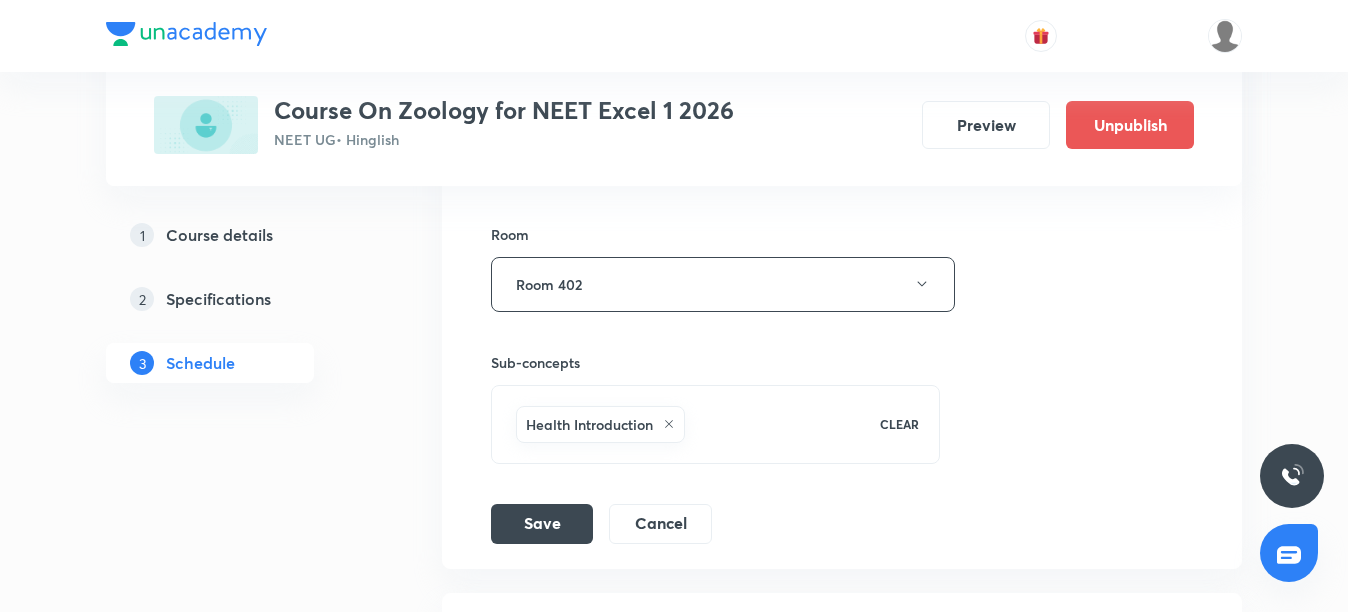 click on "CLEAR" at bounding box center (899, 424) 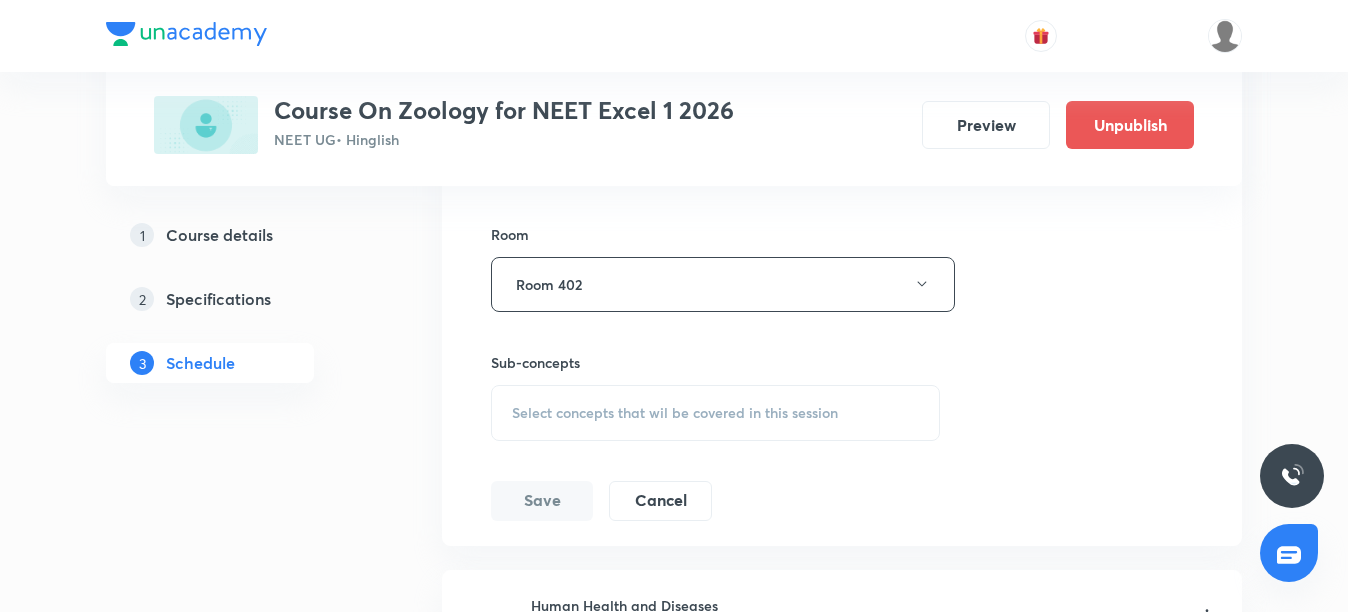 click on "Select concepts that wil be covered in this session" at bounding box center [675, 413] 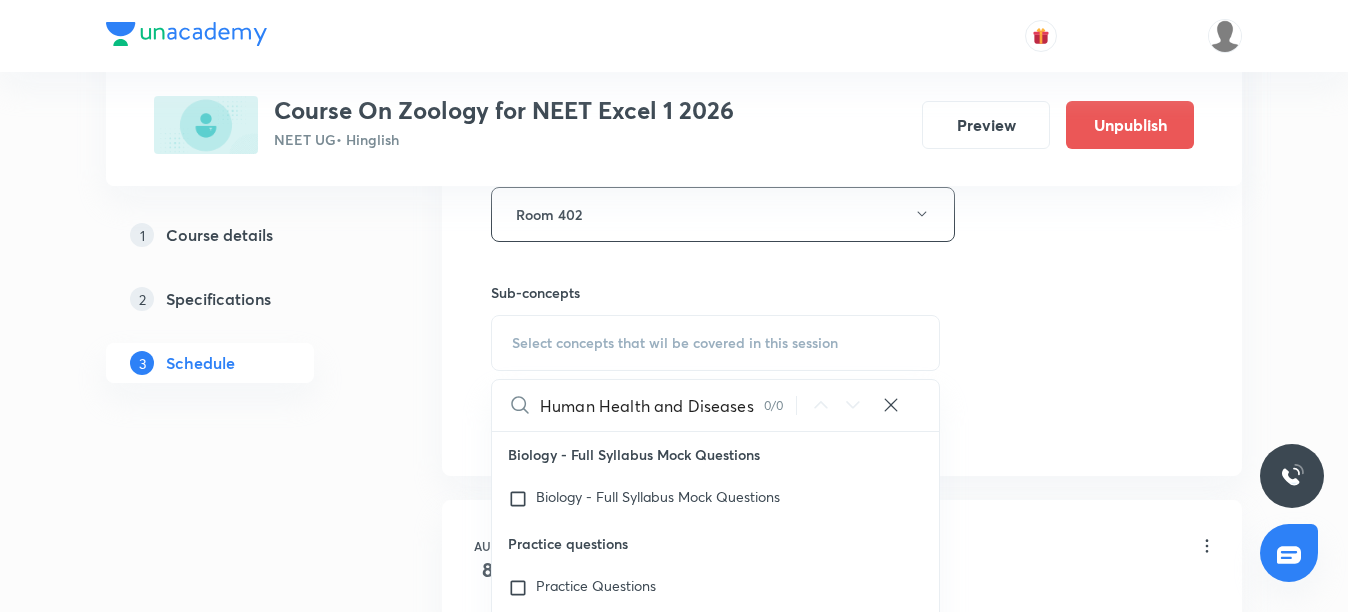 scroll, scrollTop: 6877, scrollLeft: 0, axis: vertical 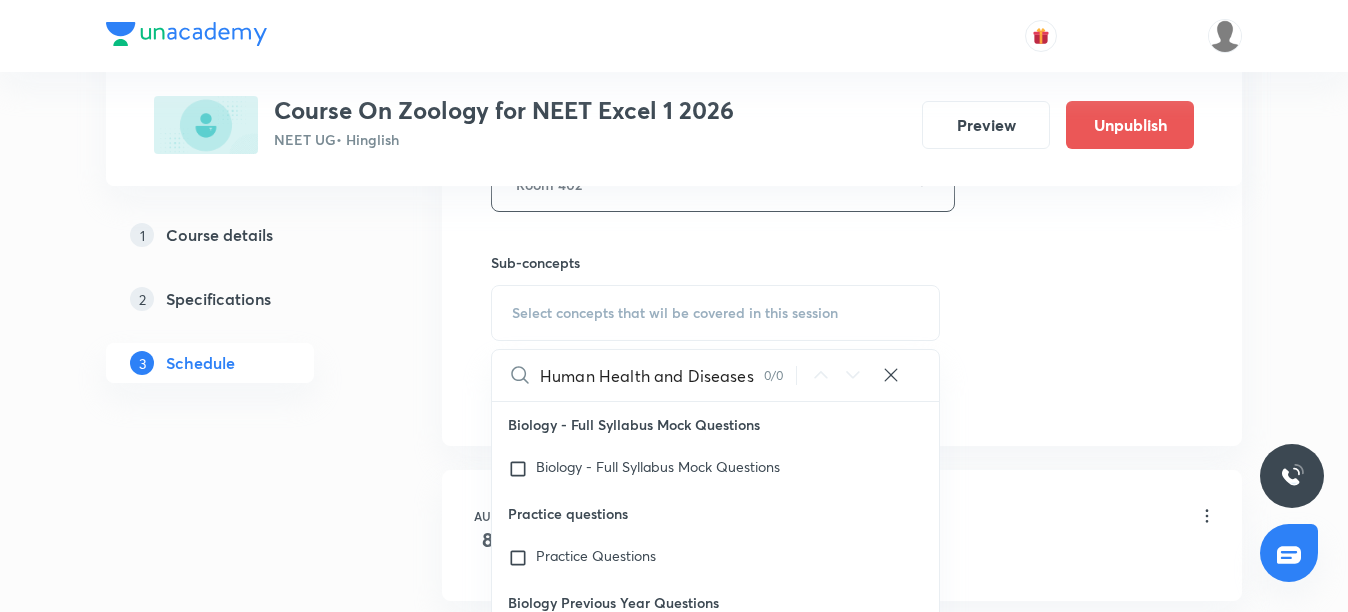 drag, startPoint x: 686, startPoint y: 378, endPoint x: 491, endPoint y: 380, distance: 195.01025 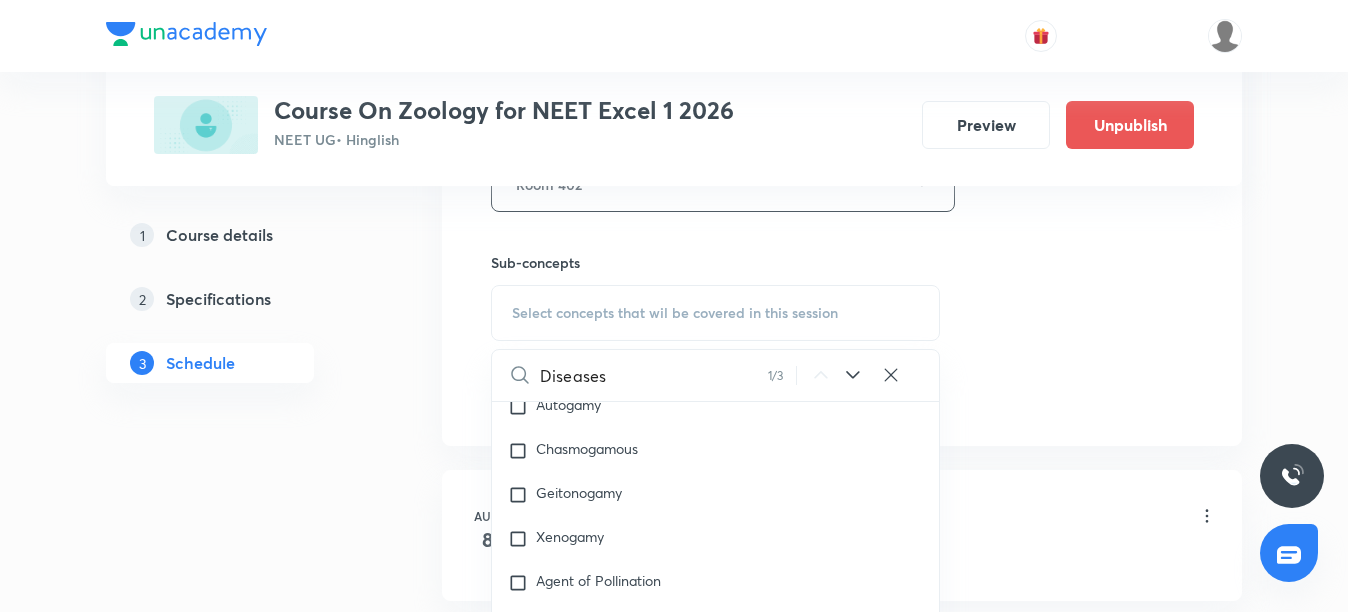 scroll, scrollTop: 13956, scrollLeft: 0, axis: vertical 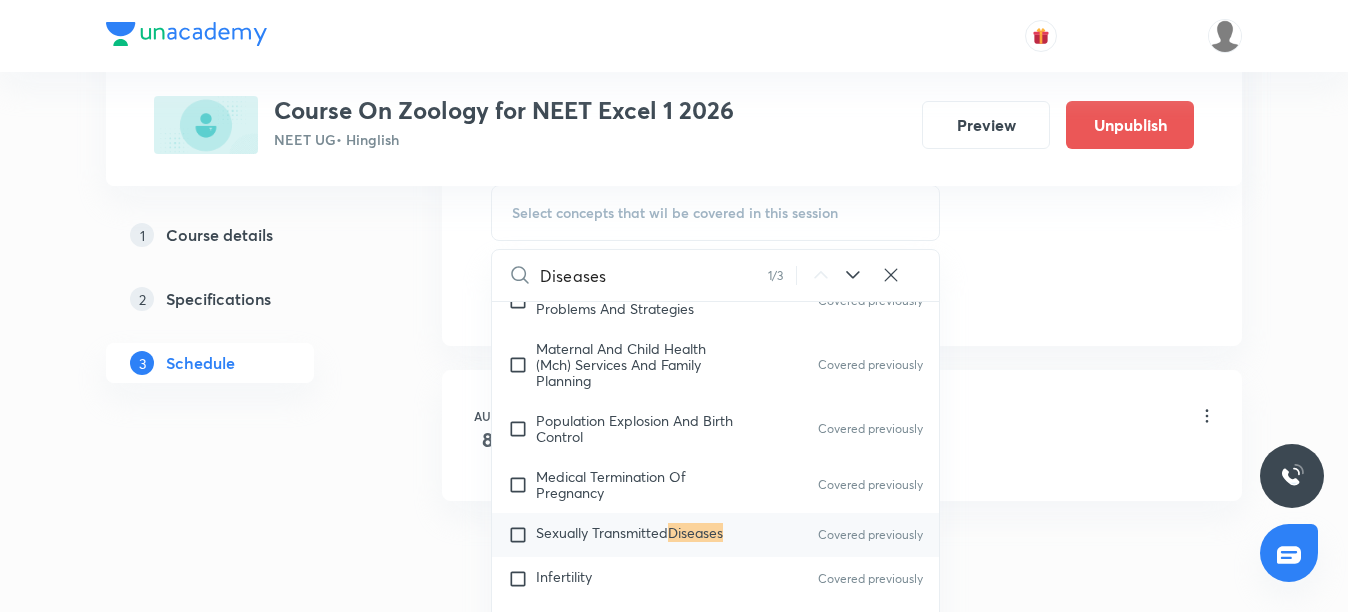 type on "Diseases" 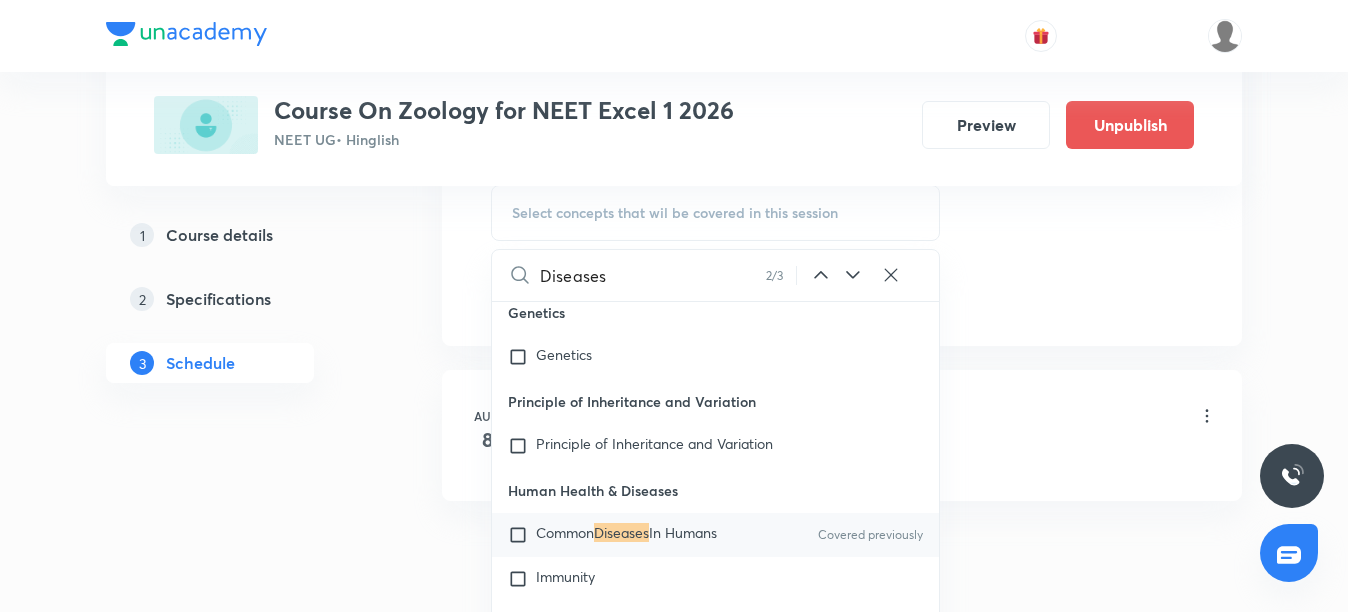 scroll, scrollTop: 16389, scrollLeft: 0, axis: vertical 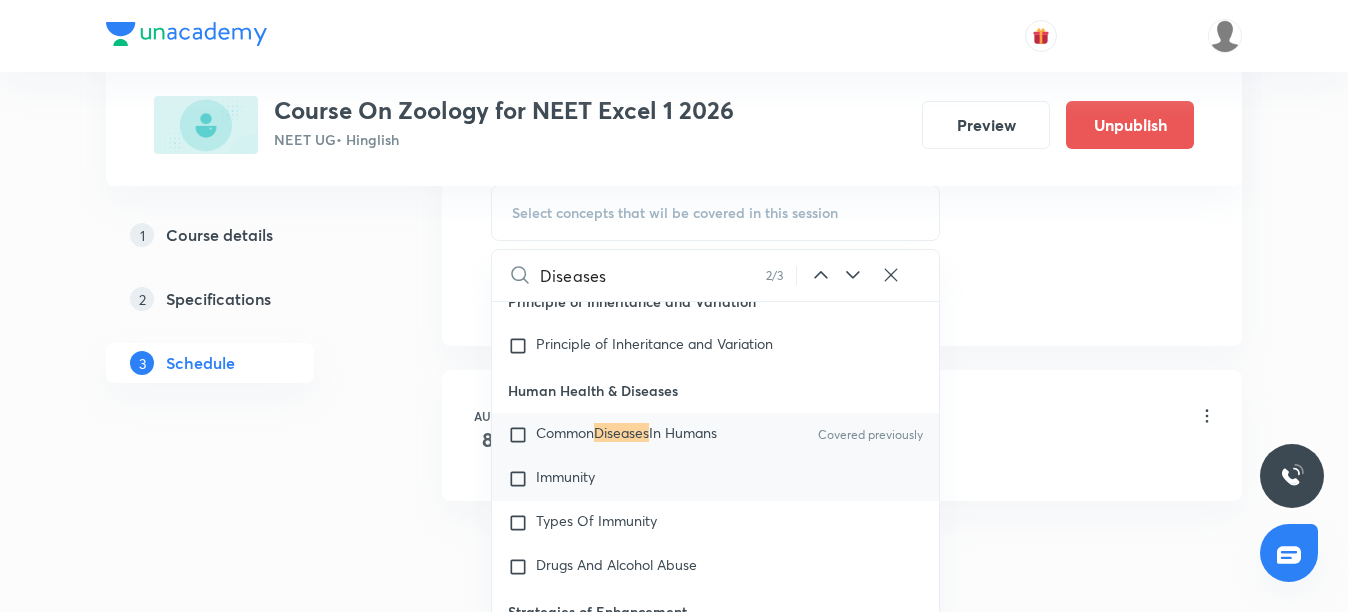 click on "Immunity" at bounding box center (565, 476) 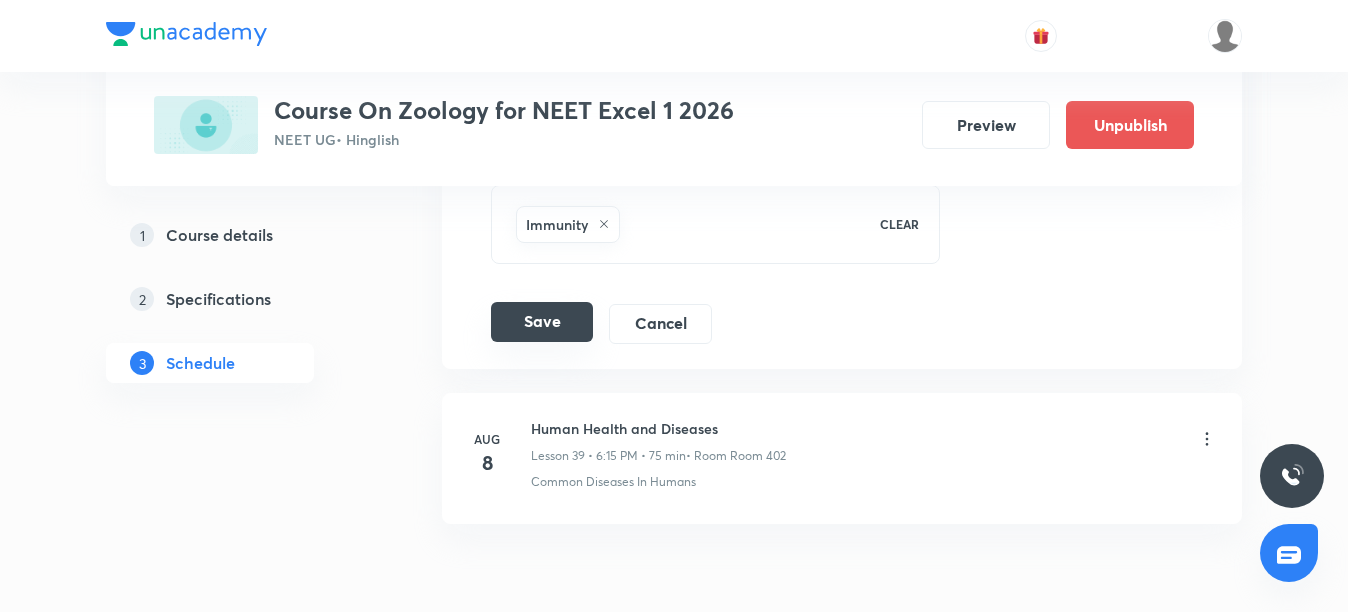 click on "Save" at bounding box center [542, 322] 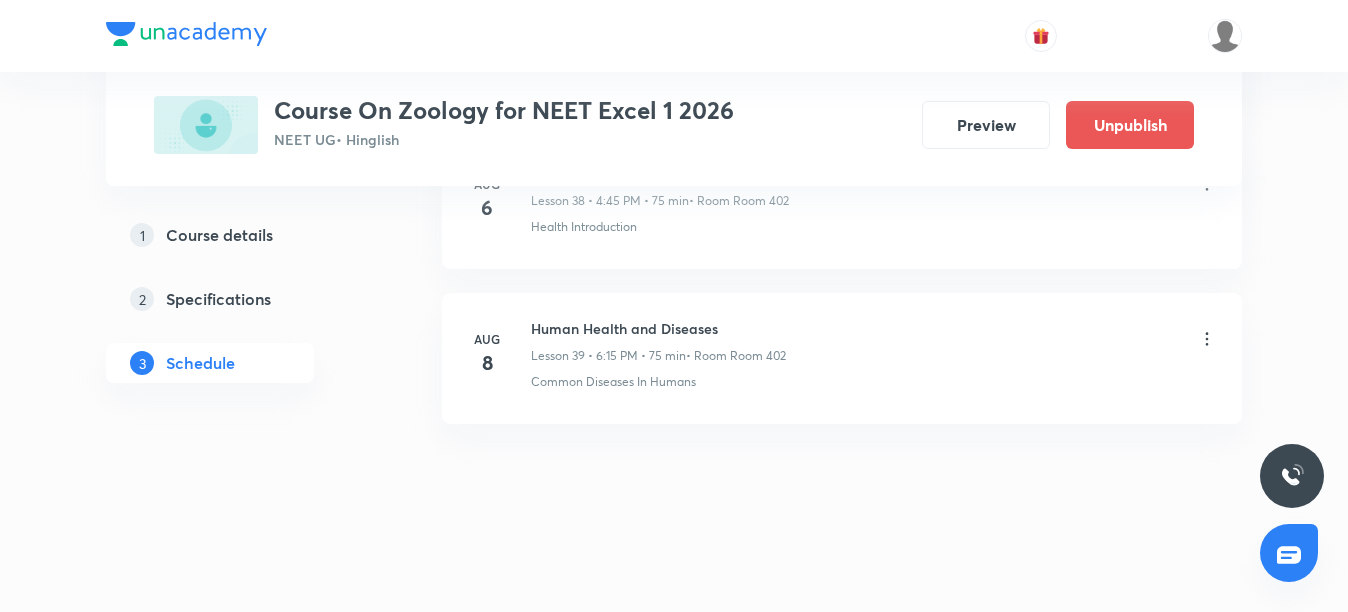 scroll, scrollTop: 6308, scrollLeft: 0, axis: vertical 